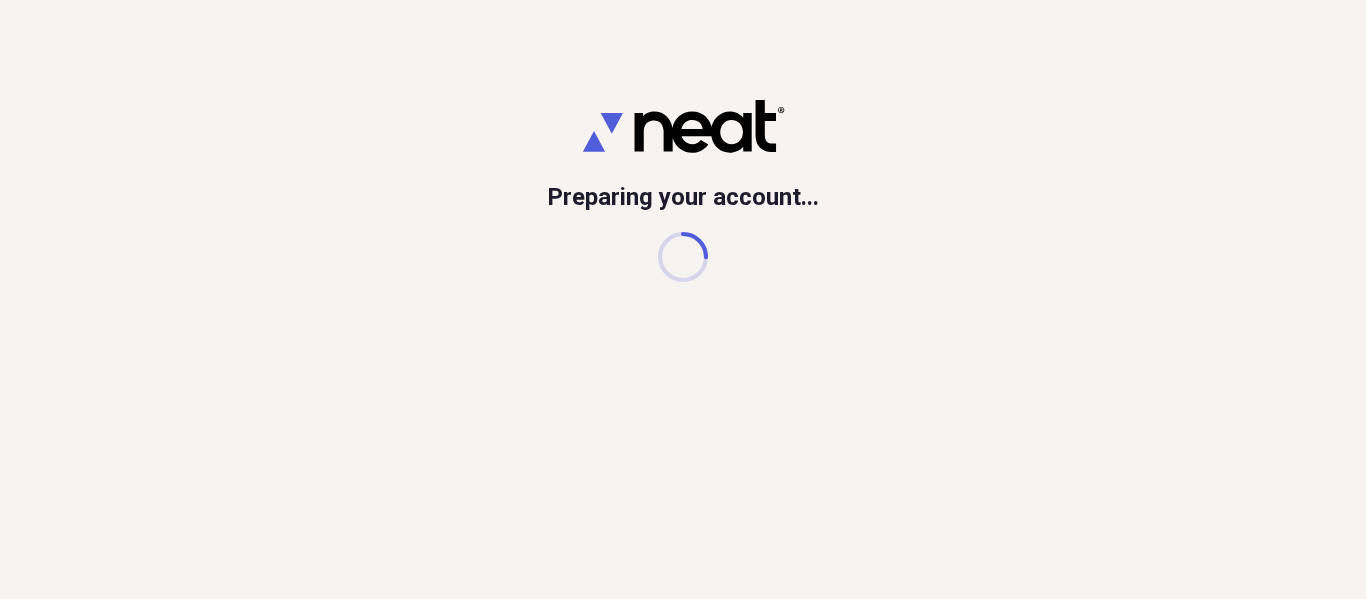 scroll, scrollTop: 0, scrollLeft: 0, axis: both 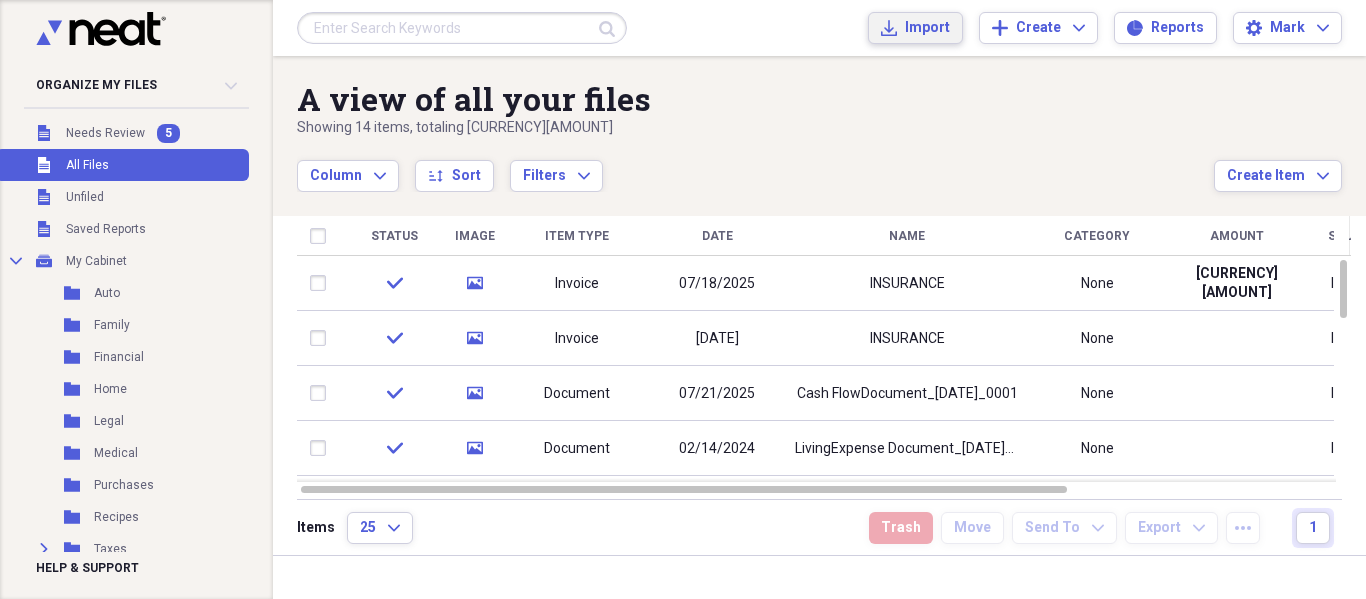 click on "Import Import" at bounding box center (915, 28) 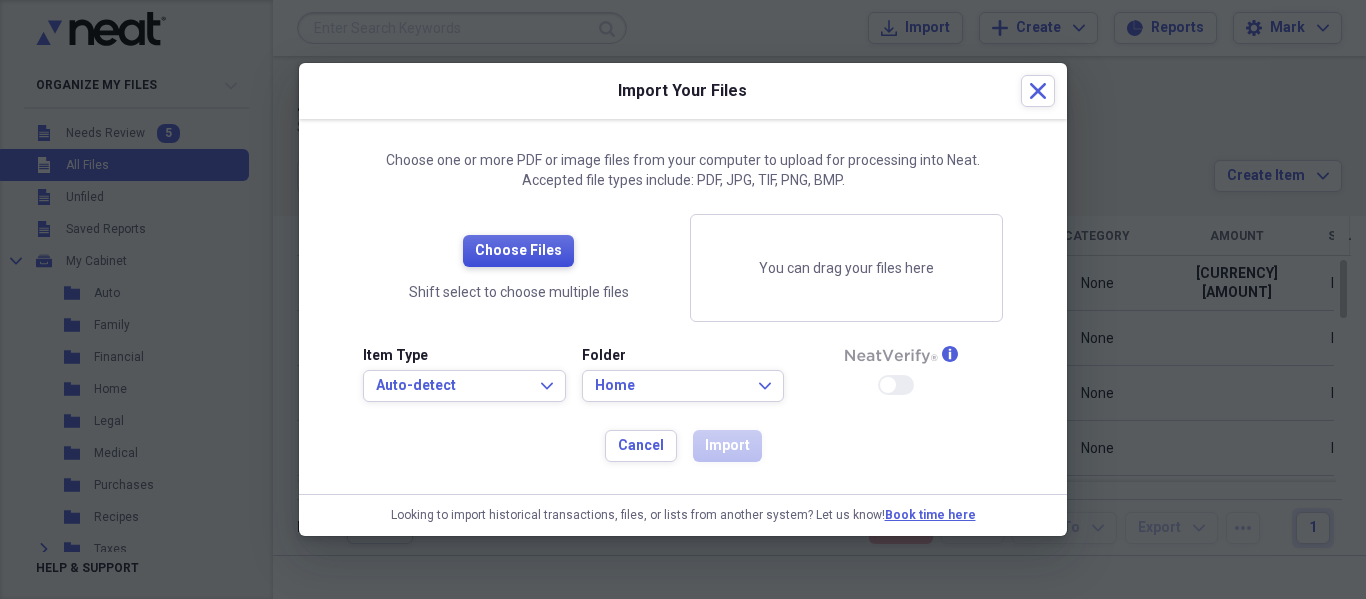 click on "Choose Files" at bounding box center [518, 251] 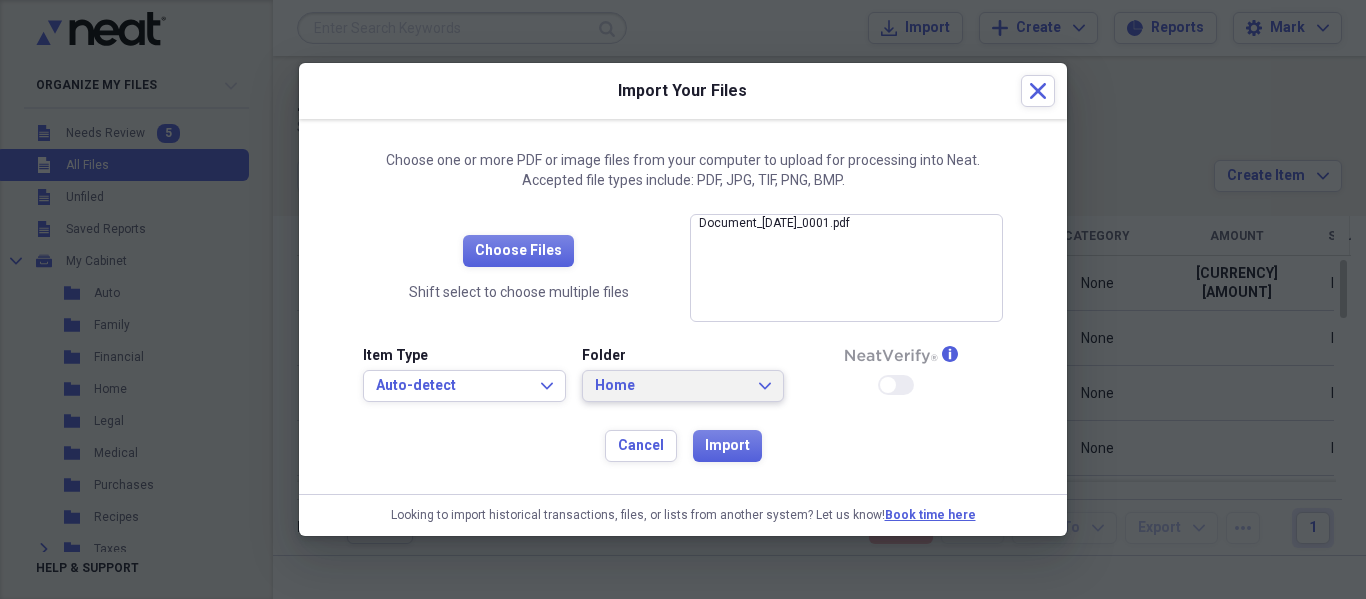 click on "Expand" 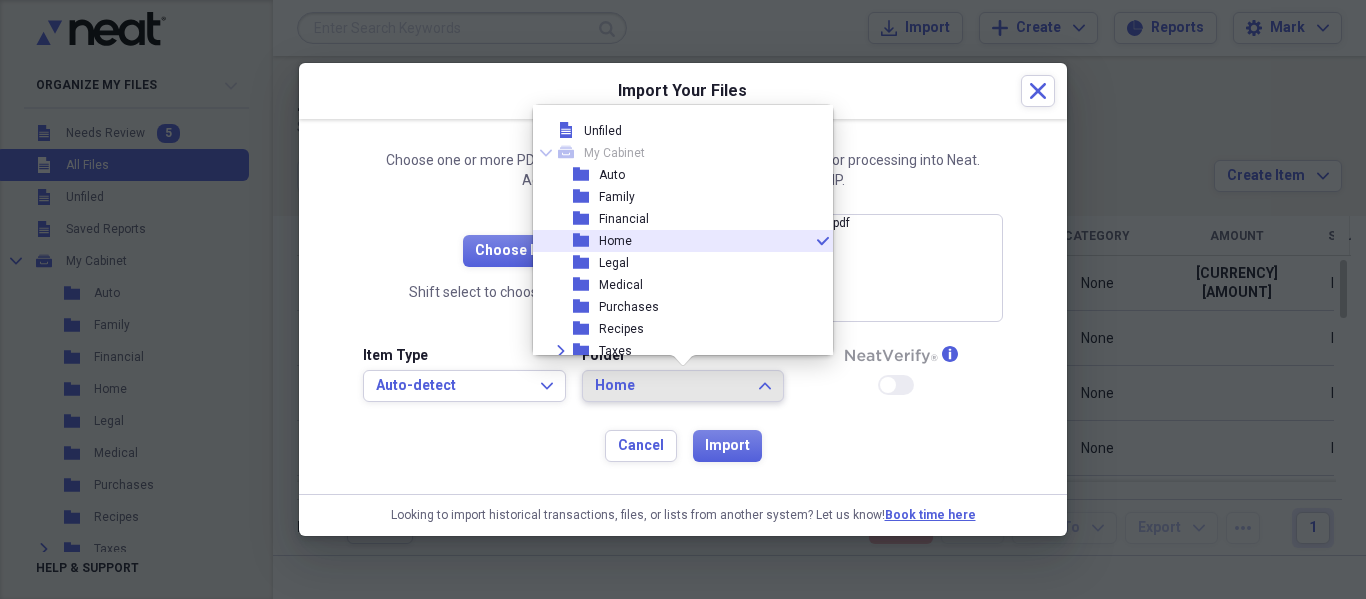 scroll, scrollTop: 7, scrollLeft: 0, axis: vertical 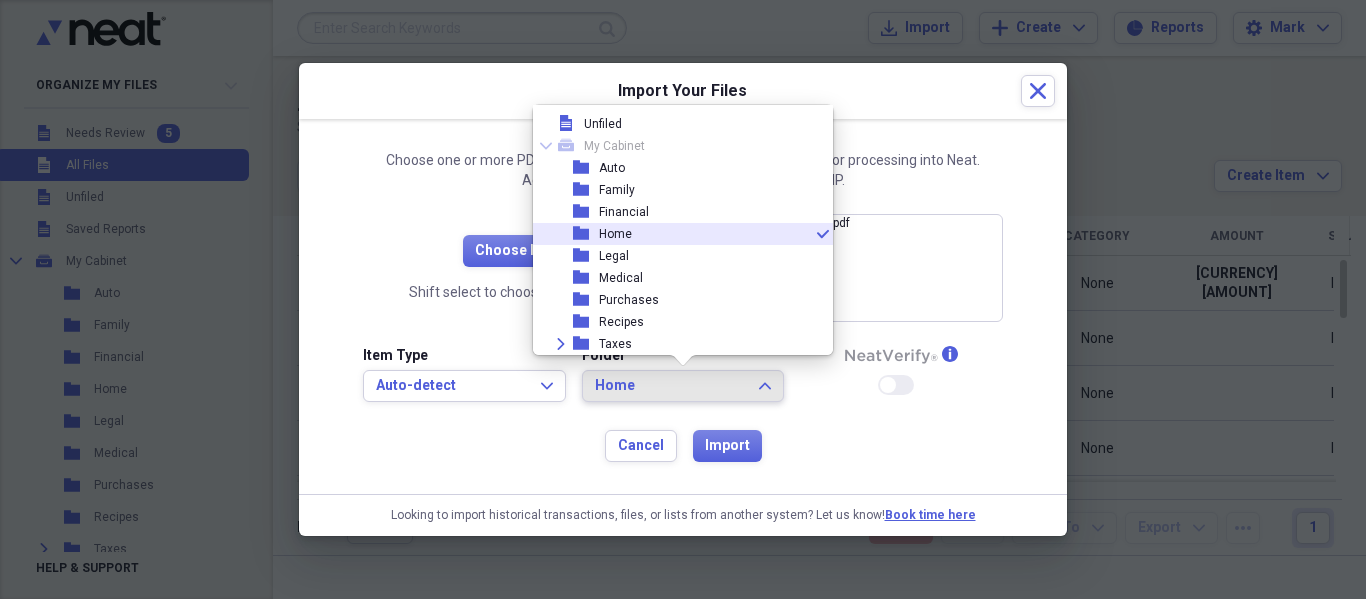 click on "Home" at bounding box center [615, 234] 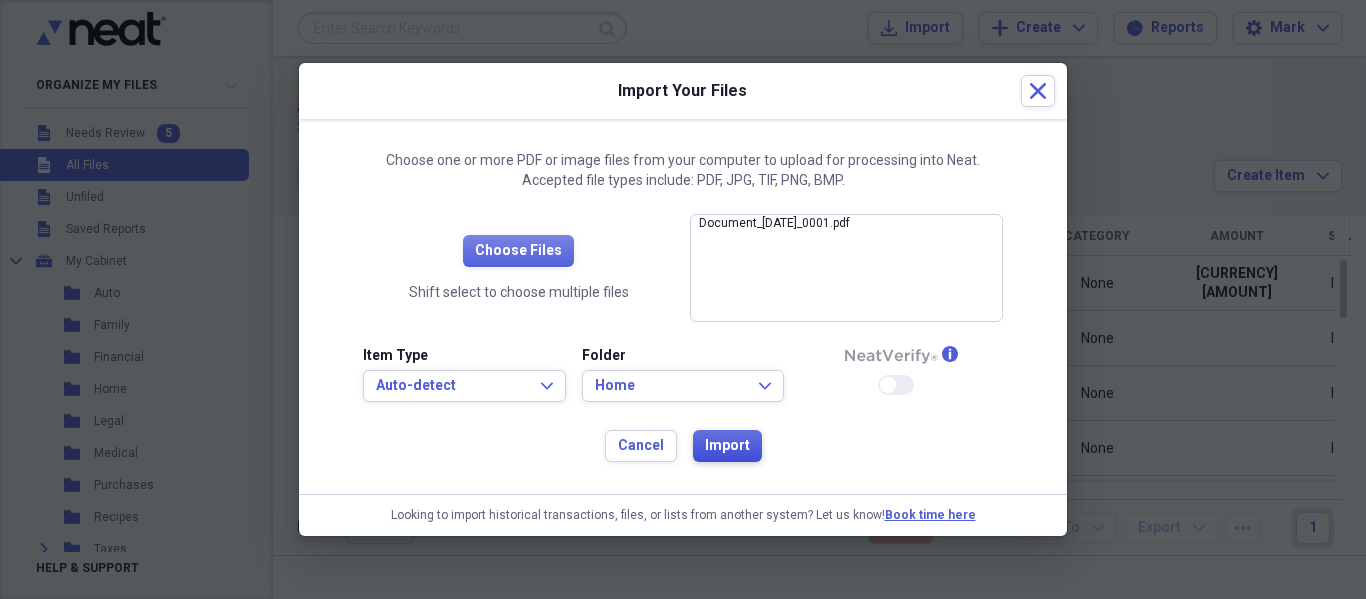 click on "Import" at bounding box center [727, 446] 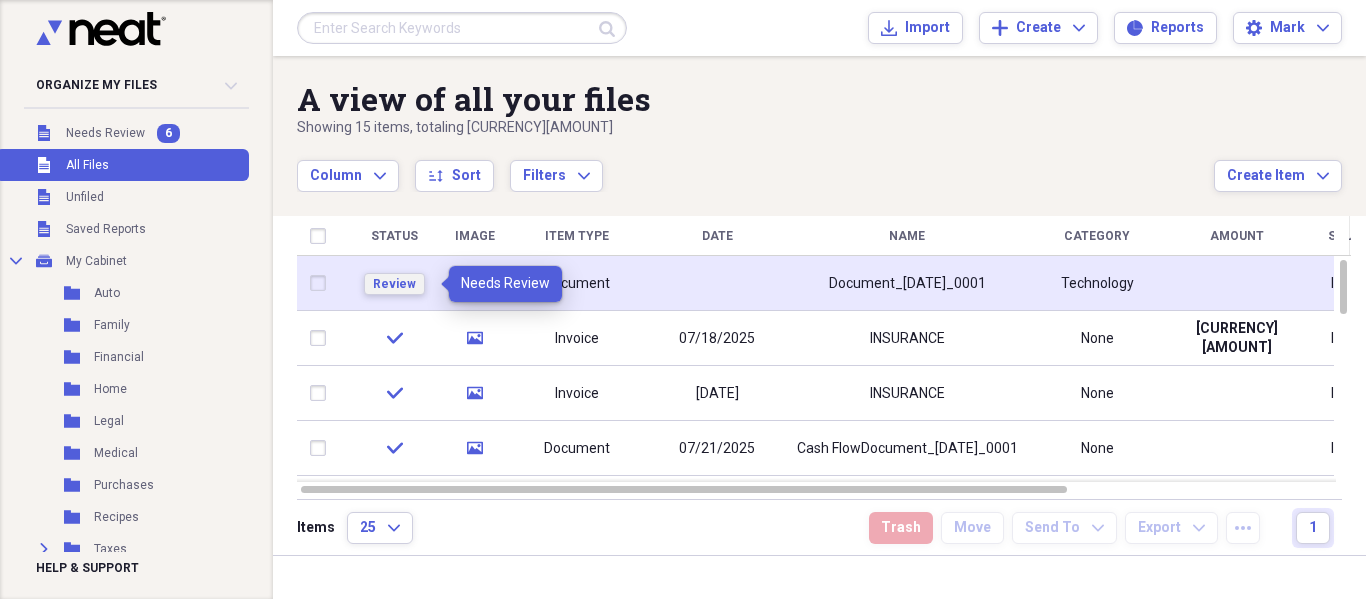 click on "Review" at bounding box center (394, 284) 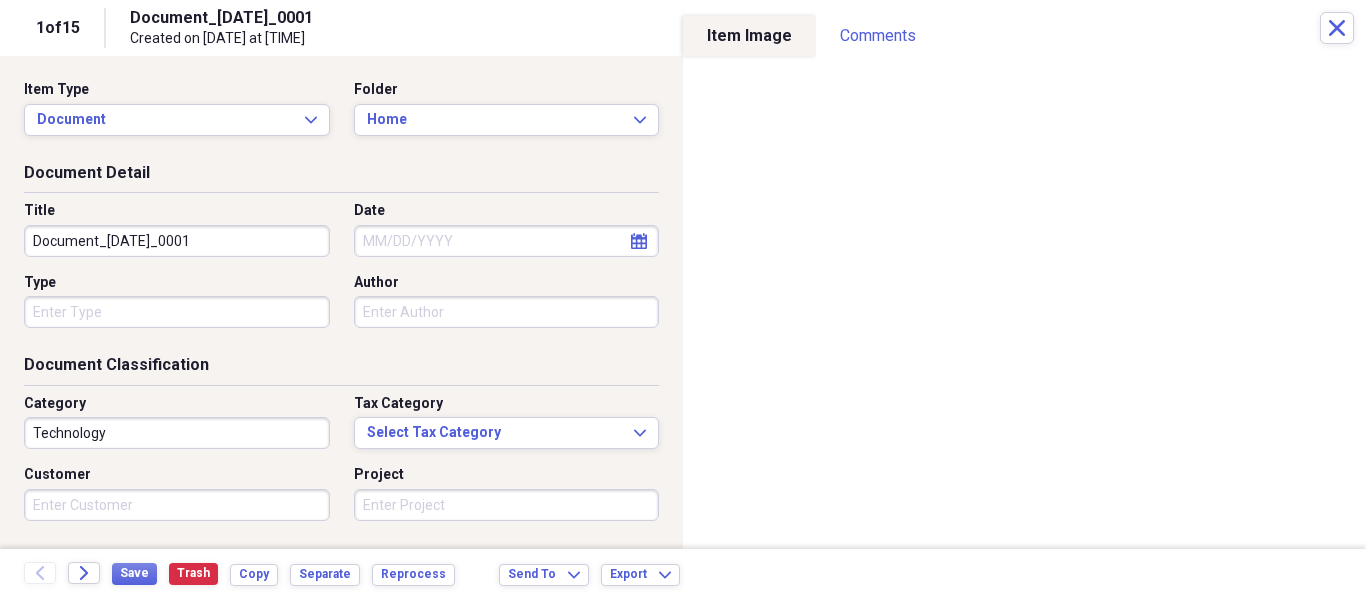 click on "Technology" at bounding box center [177, 433] 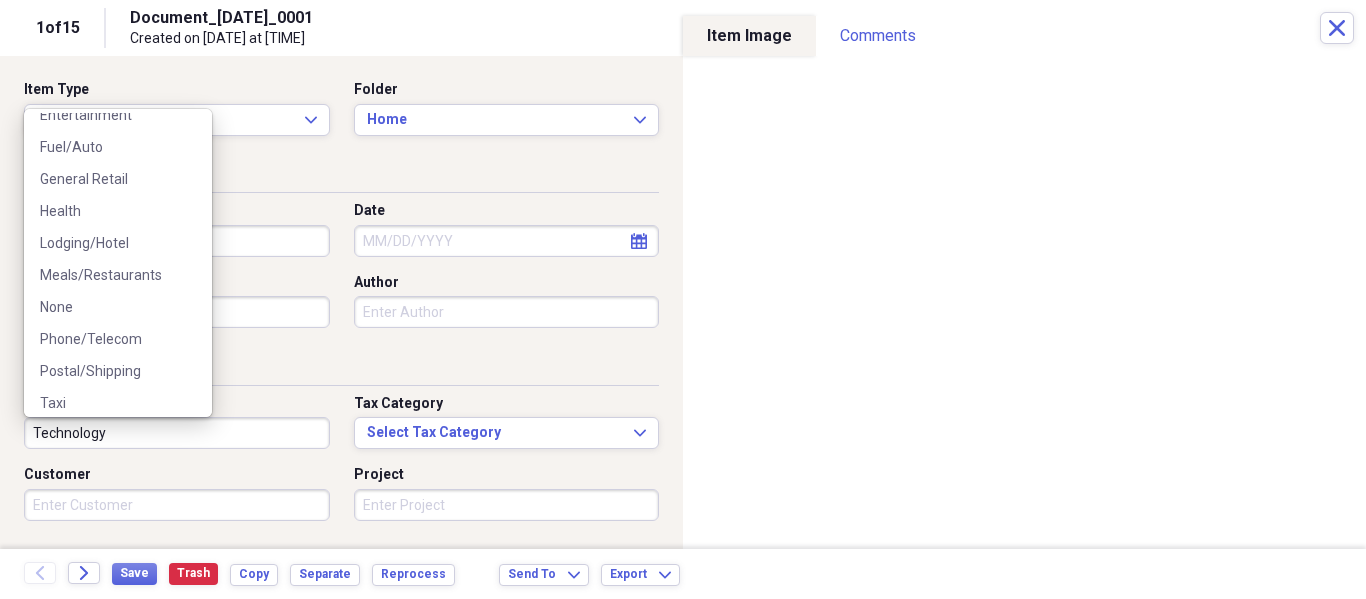 scroll, scrollTop: 118, scrollLeft: 0, axis: vertical 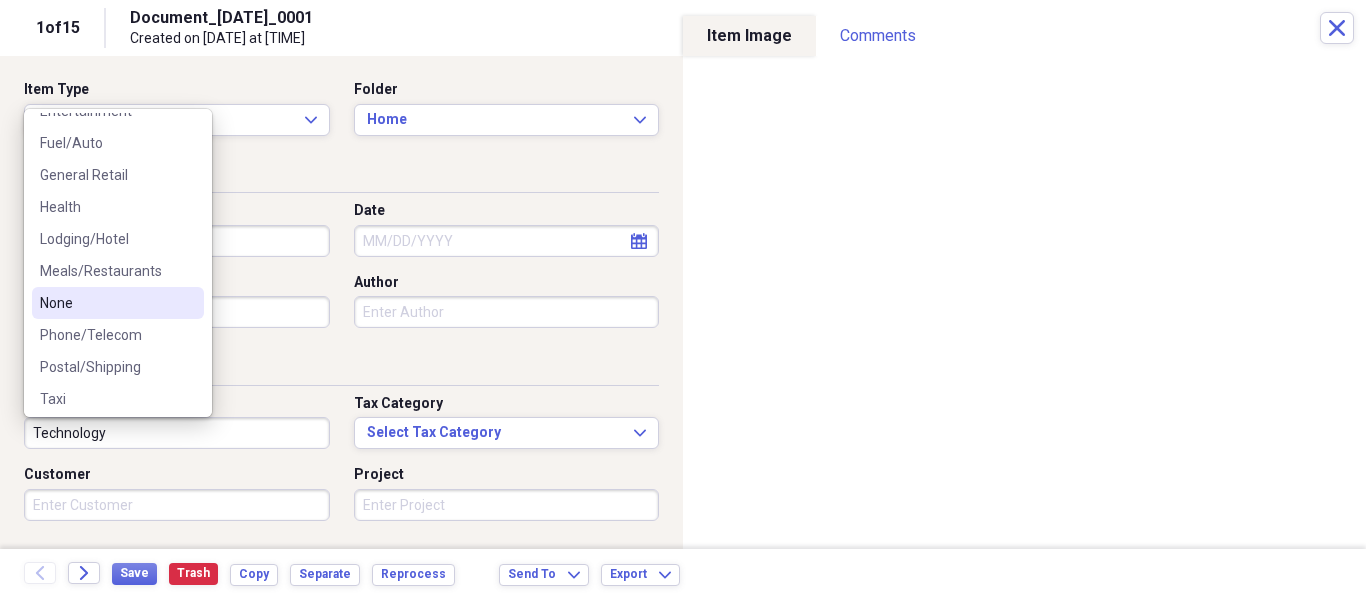 click on "None" at bounding box center [106, 303] 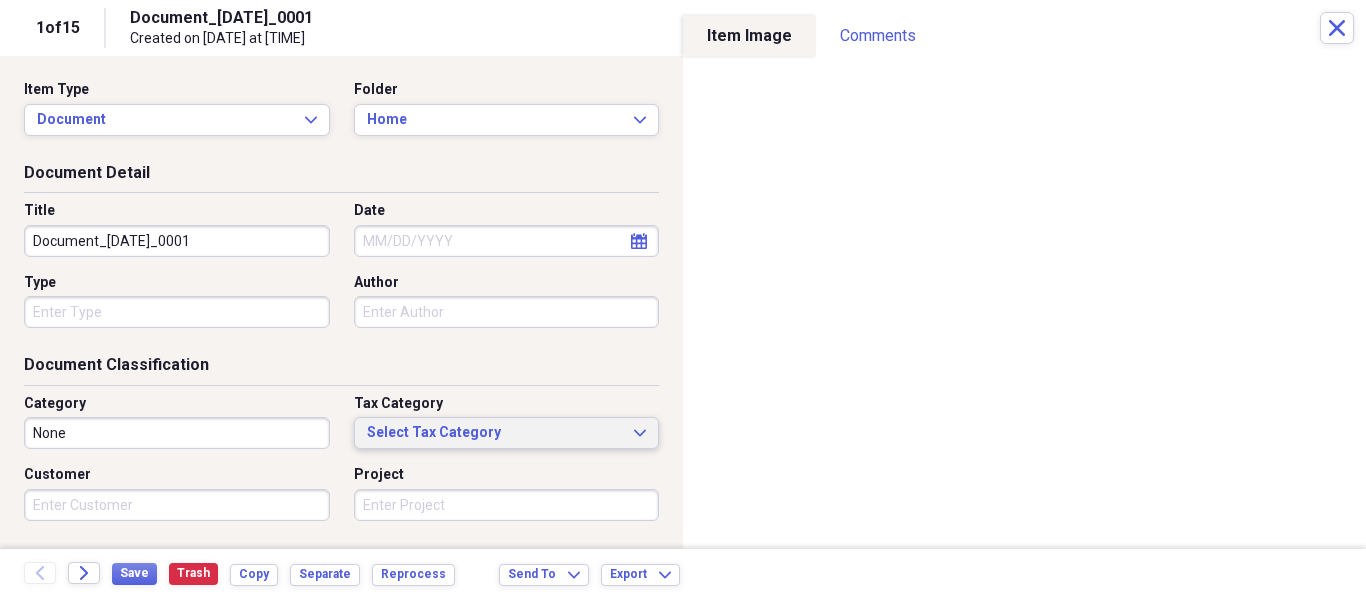 click on "Select Tax Category Expand" at bounding box center [507, 433] 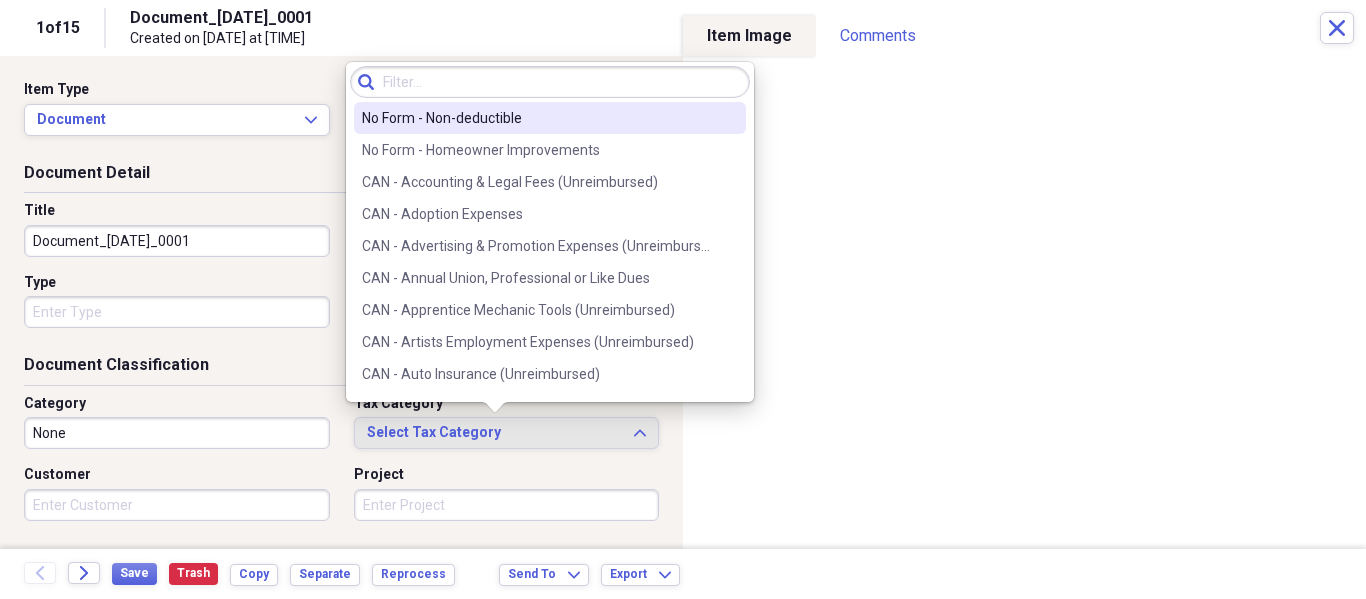 click on "No Form - Non-deductible" at bounding box center [538, 118] 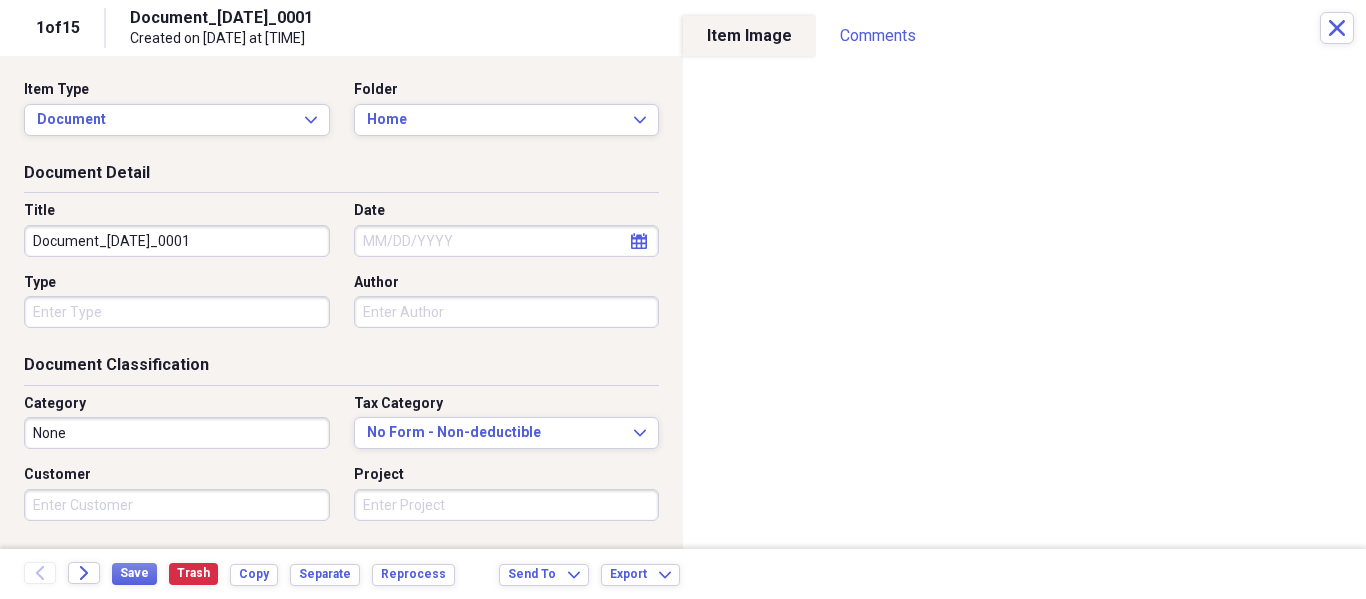 click on "Document_[DATE]_0001" at bounding box center [177, 241] 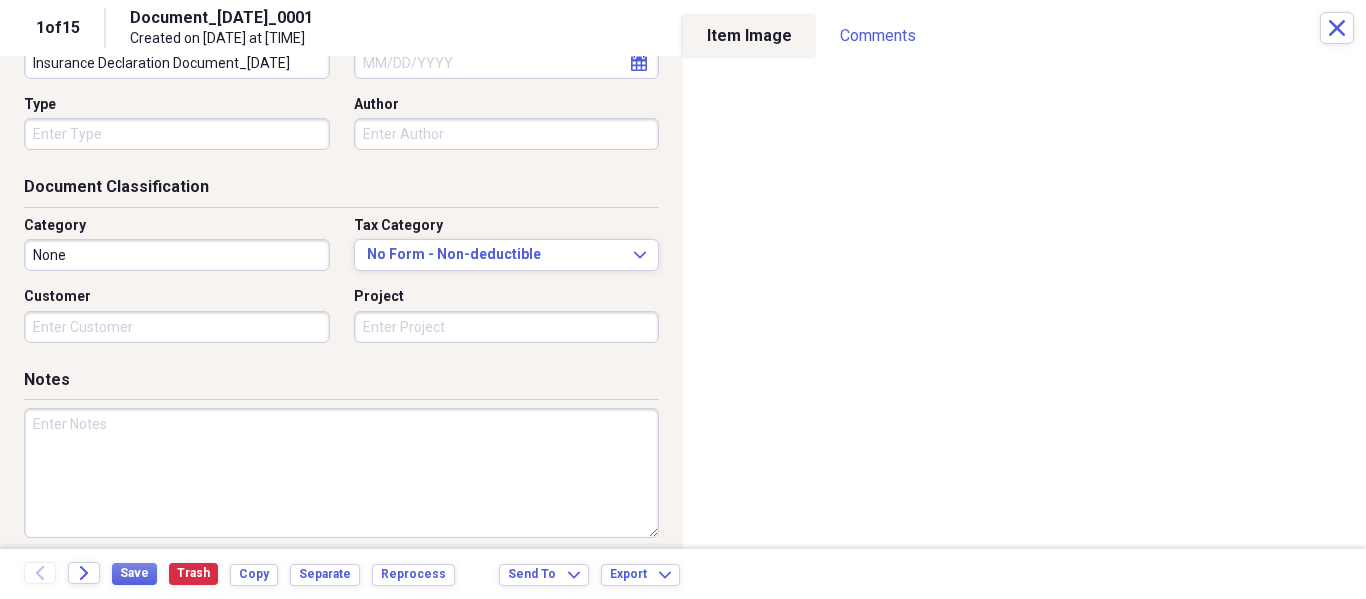 scroll, scrollTop: 200, scrollLeft: 0, axis: vertical 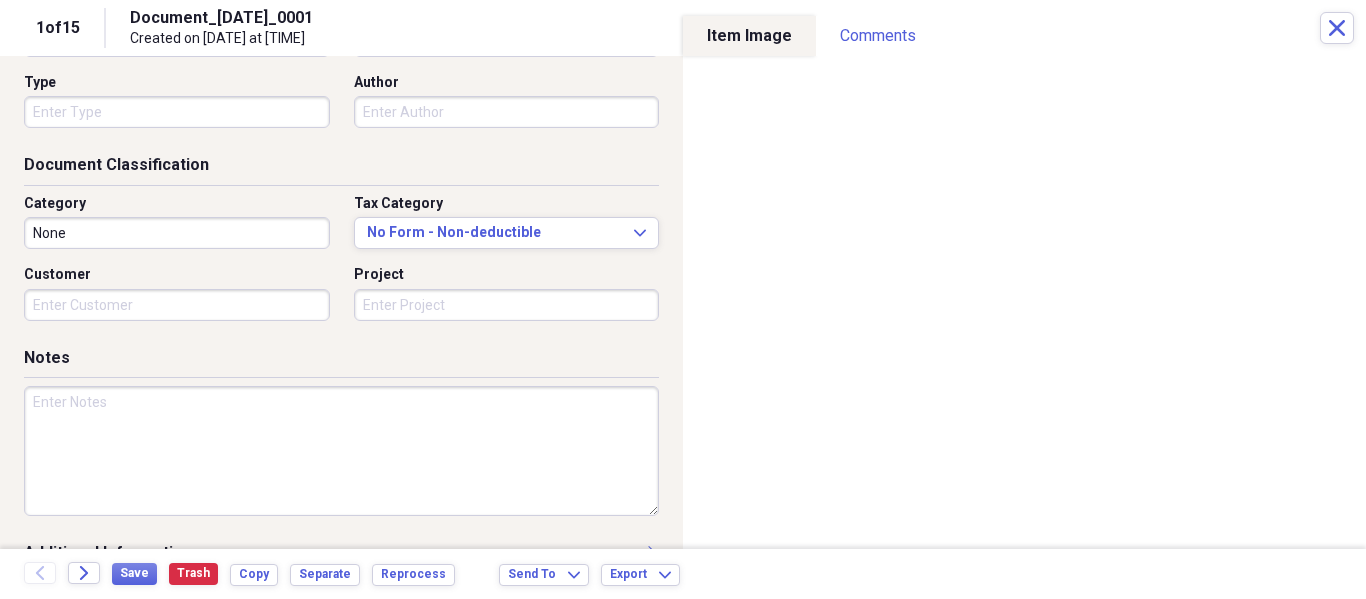 type on "Insurance Declaration Document_[DATE]" 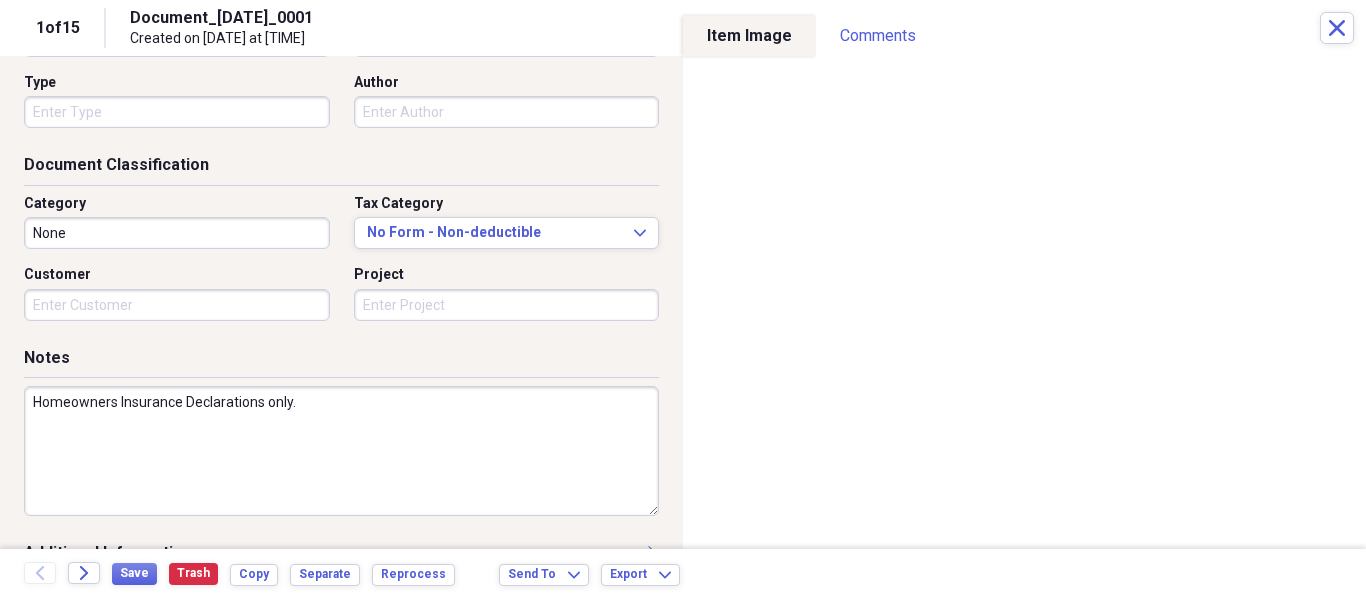 scroll, scrollTop: 0, scrollLeft: 0, axis: both 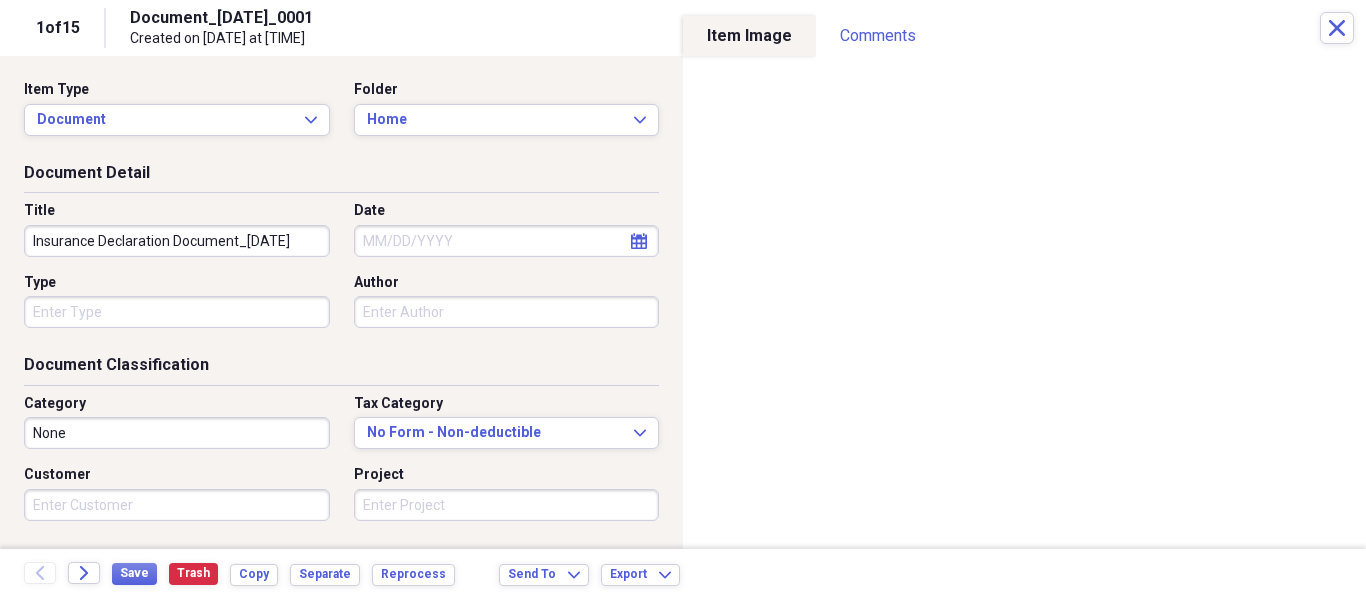 type on "Homeowners Insurance Declarations only." 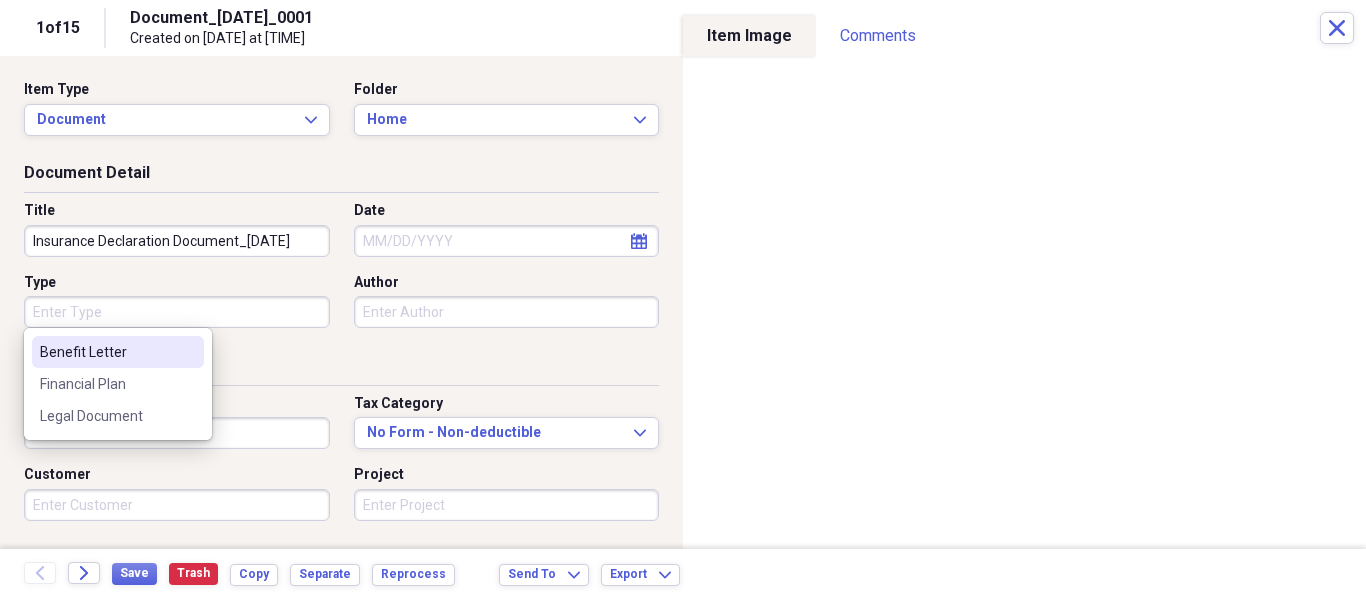 click on "Type" at bounding box center (177, 312) 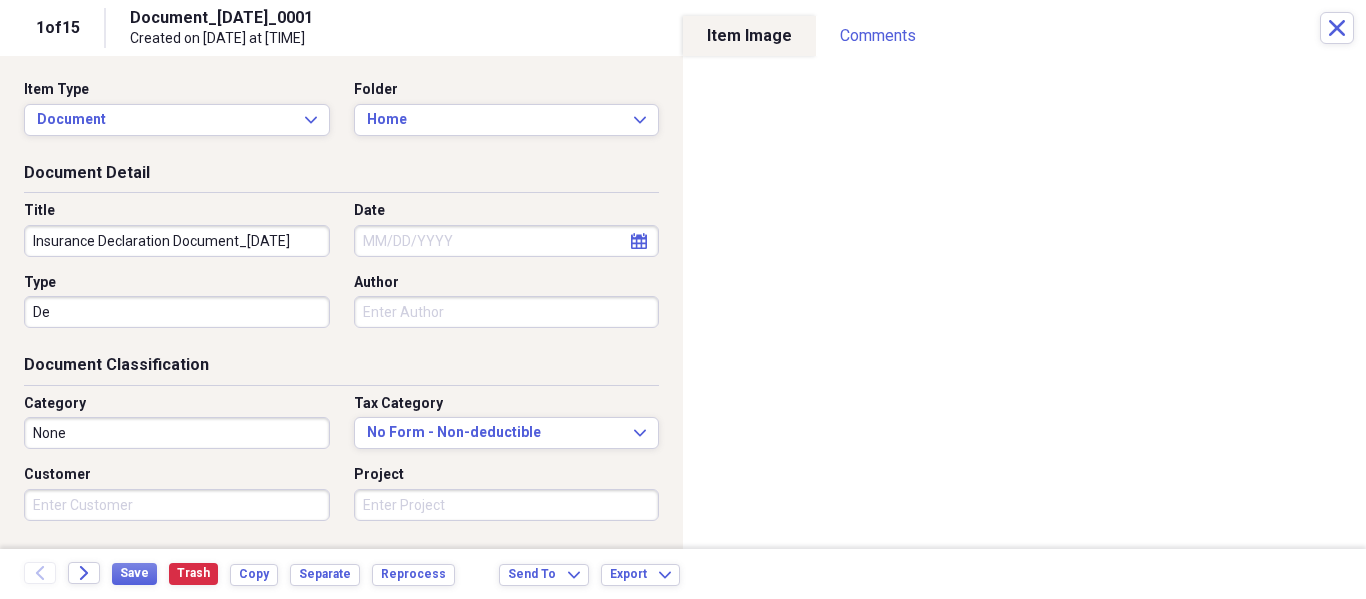 type on "D" 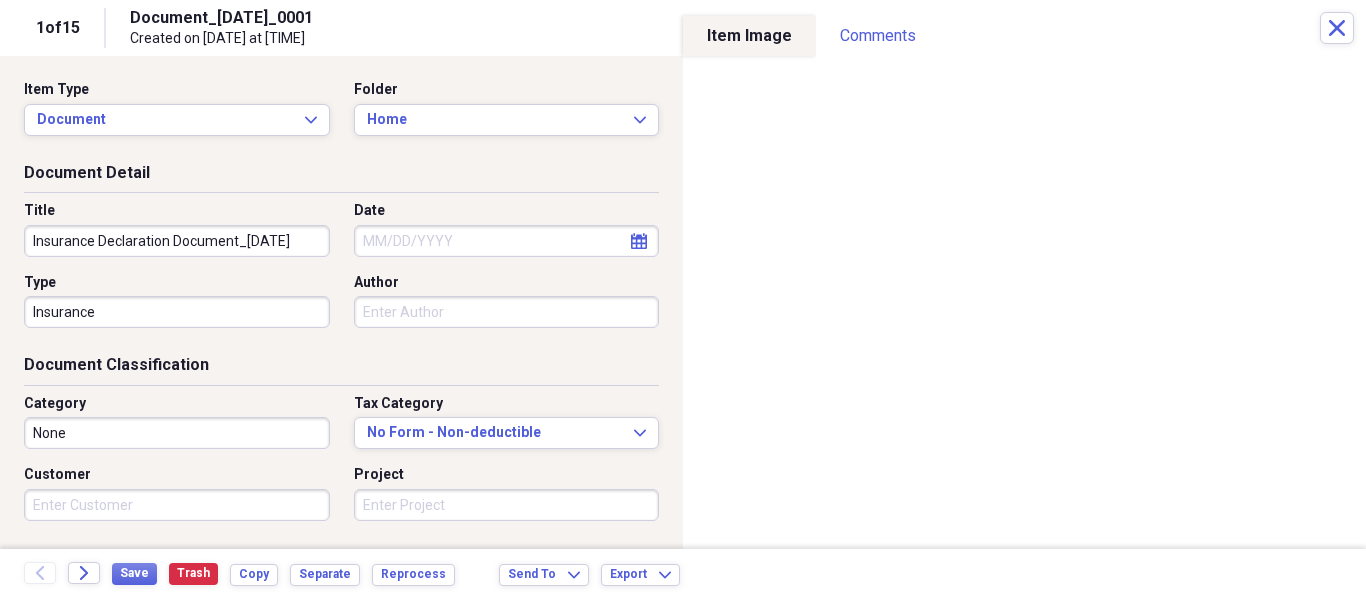 type on "Insurance" 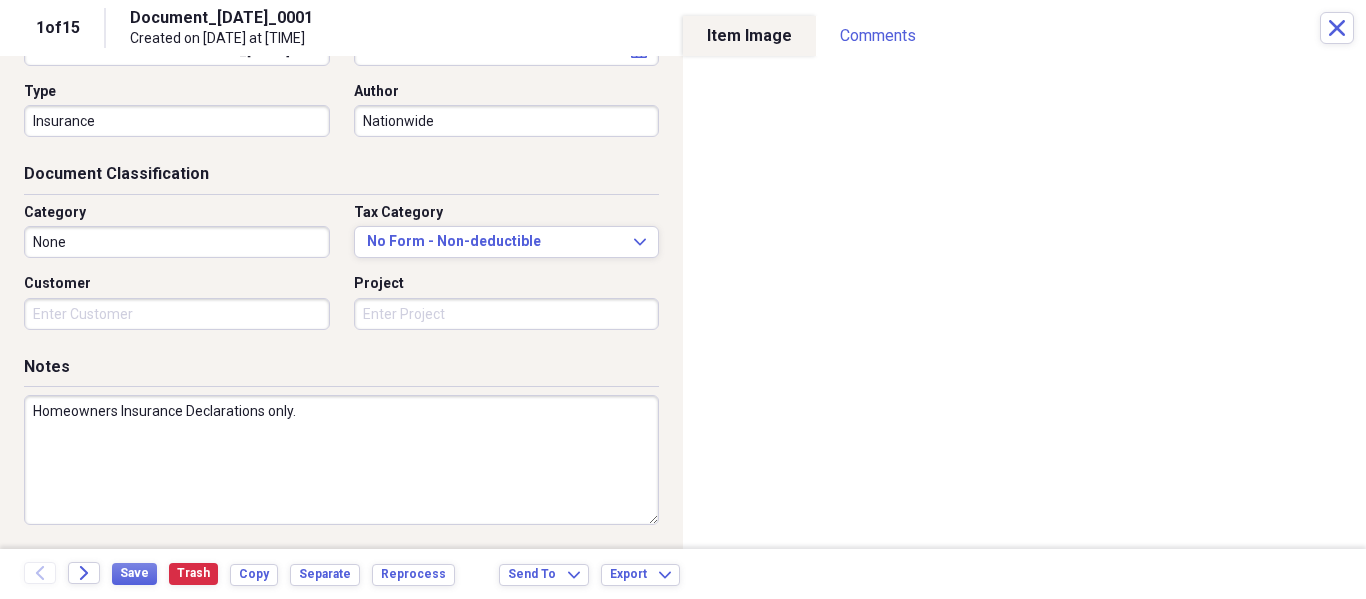 scroll, scrollTop: 243, scrollLeft: 0, axis: vertical 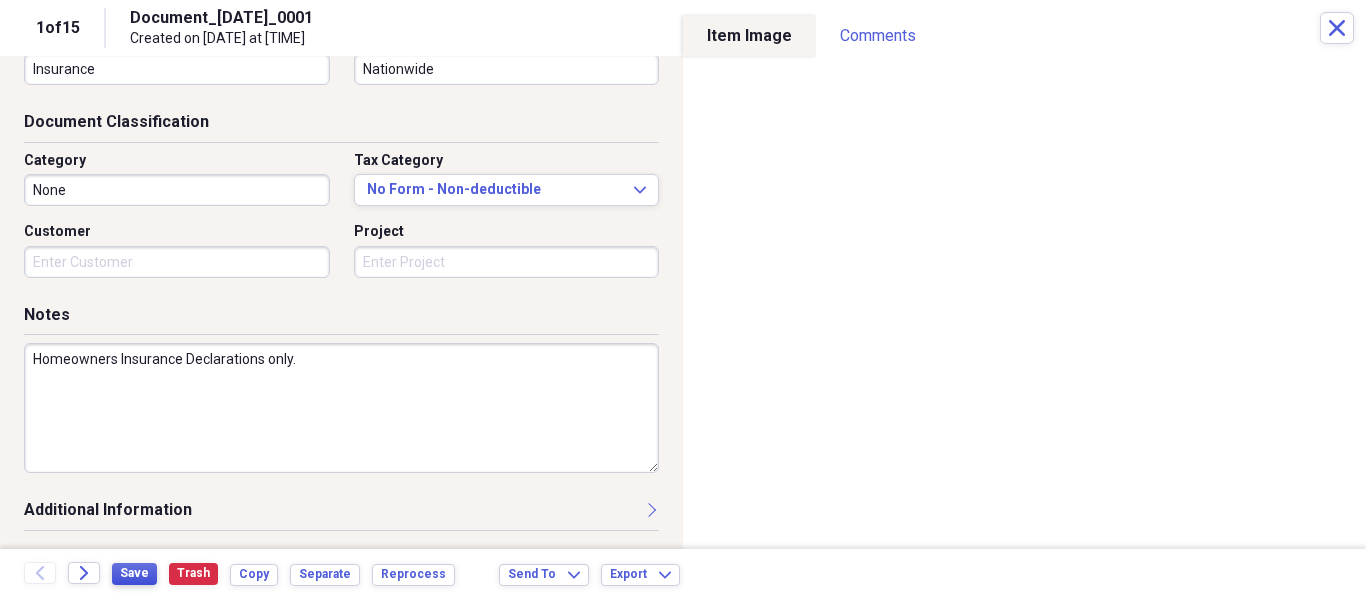 type on "Nationwide" 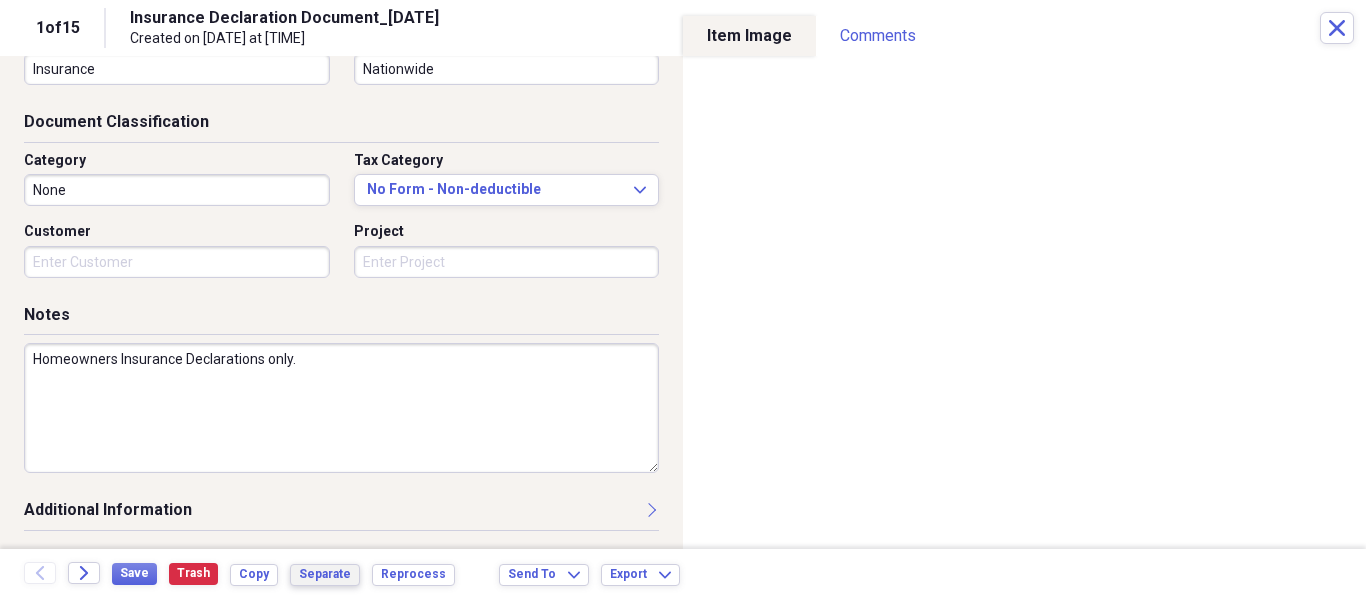 click on "Separate" at bounding box center [325, 574] 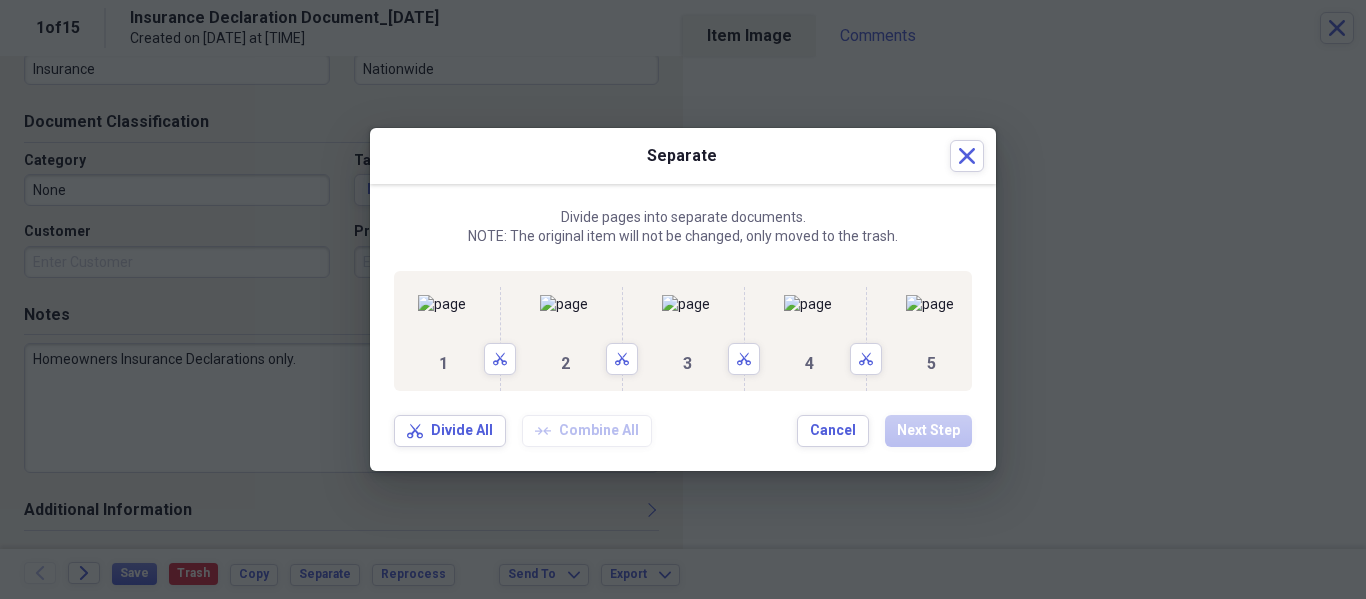 click on "1 Scissors" at bounding box center [455, 331] 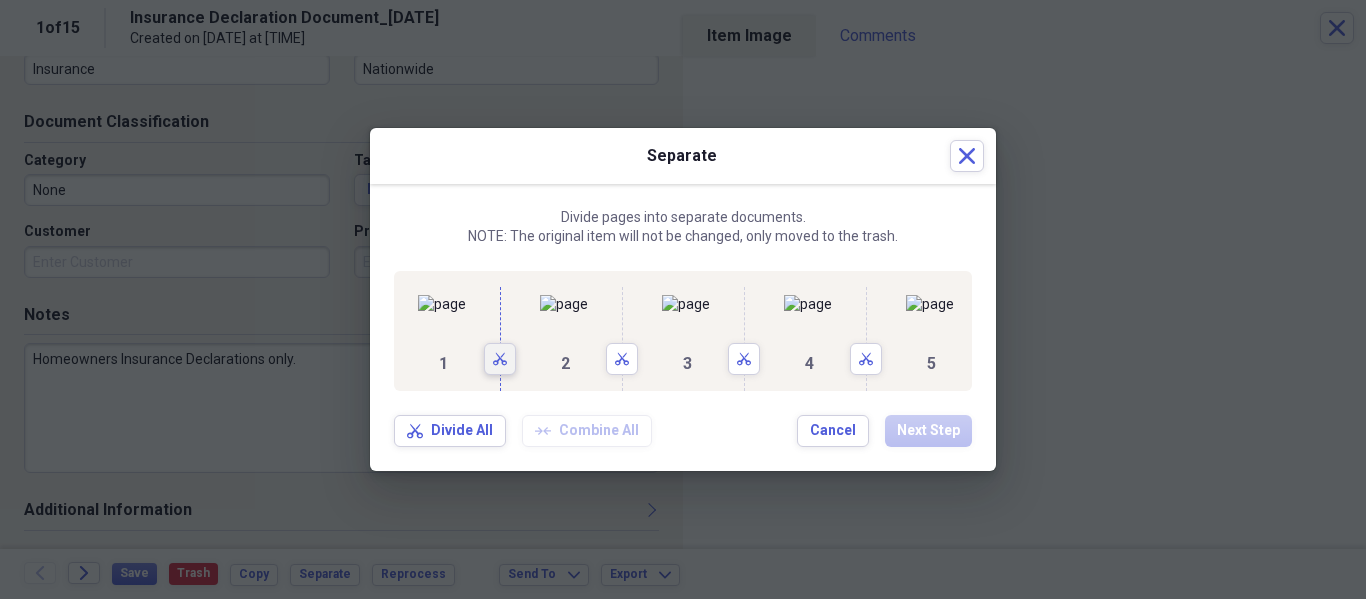 click on "Scissors" 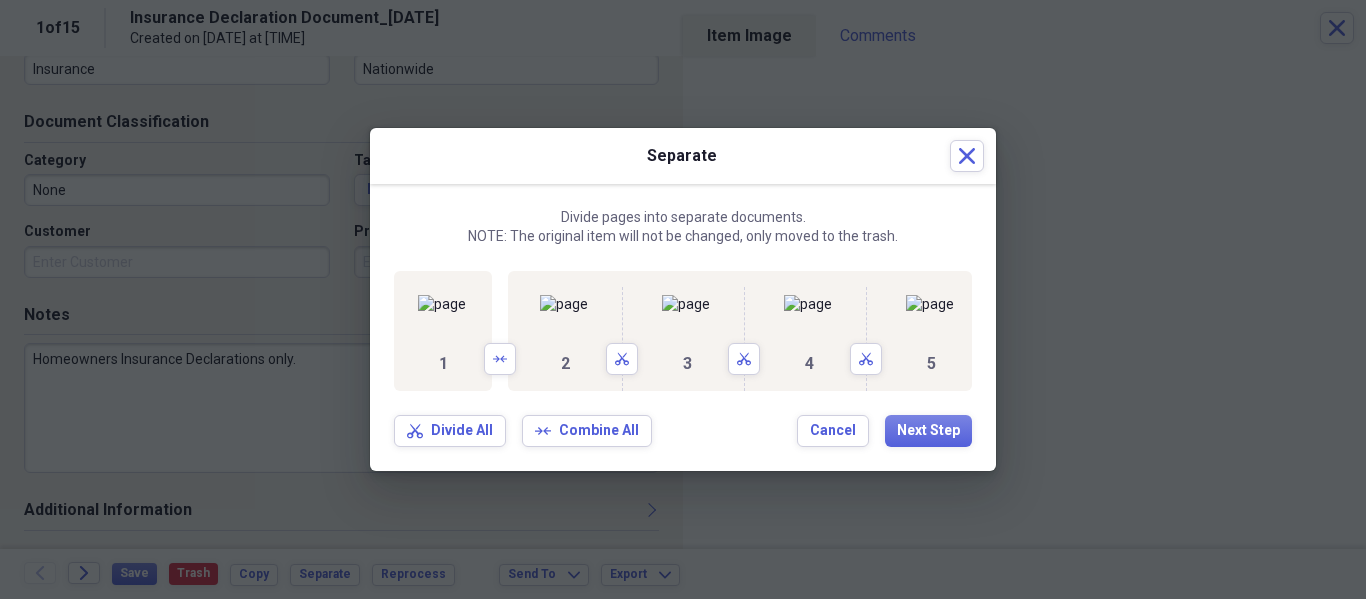 click on "1 Arrows" at bounding box center (455, 331) 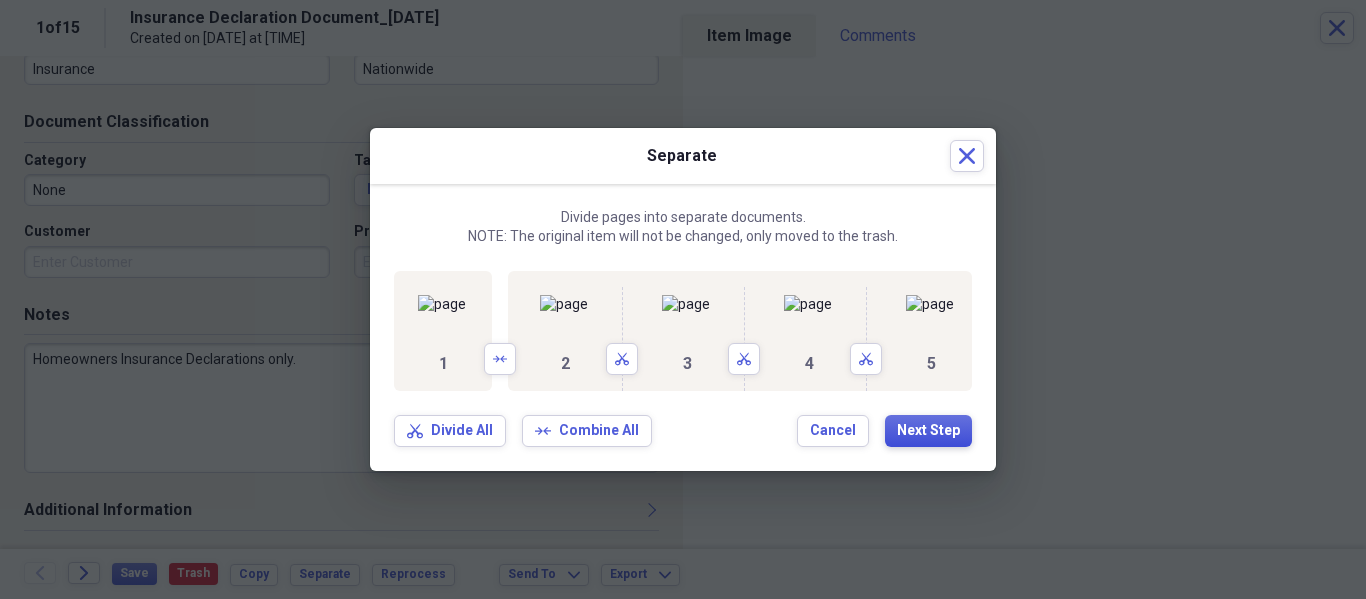 click on "Next Step" at bounding box center [928, 431] 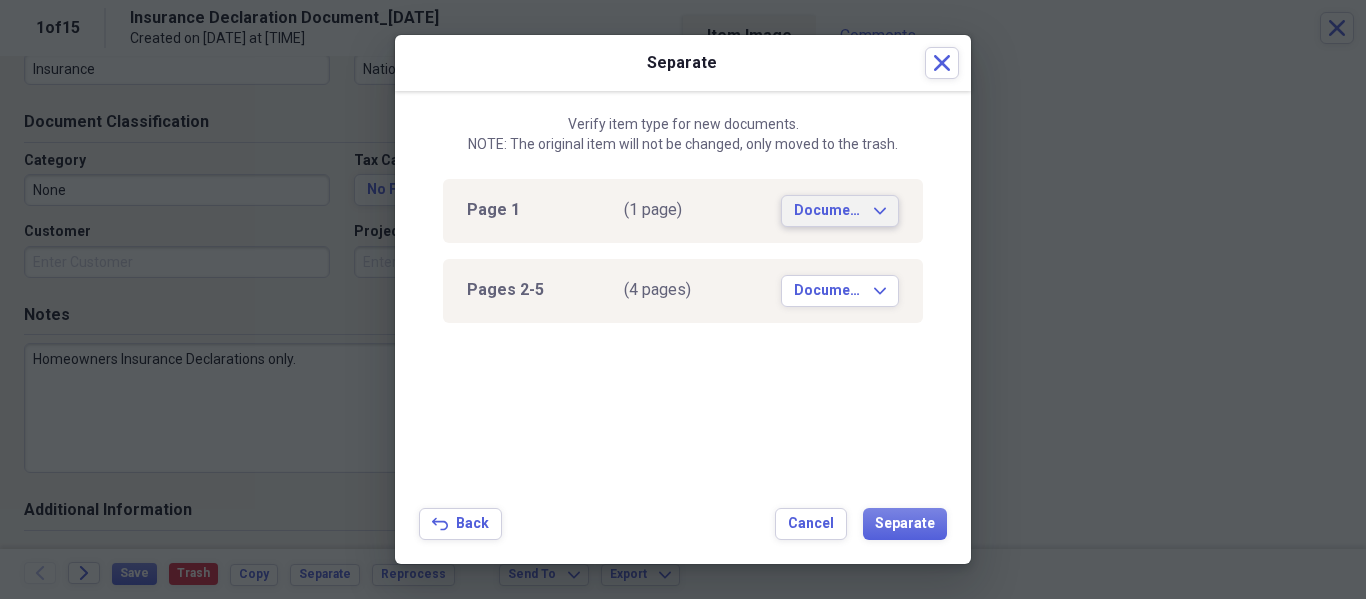 click 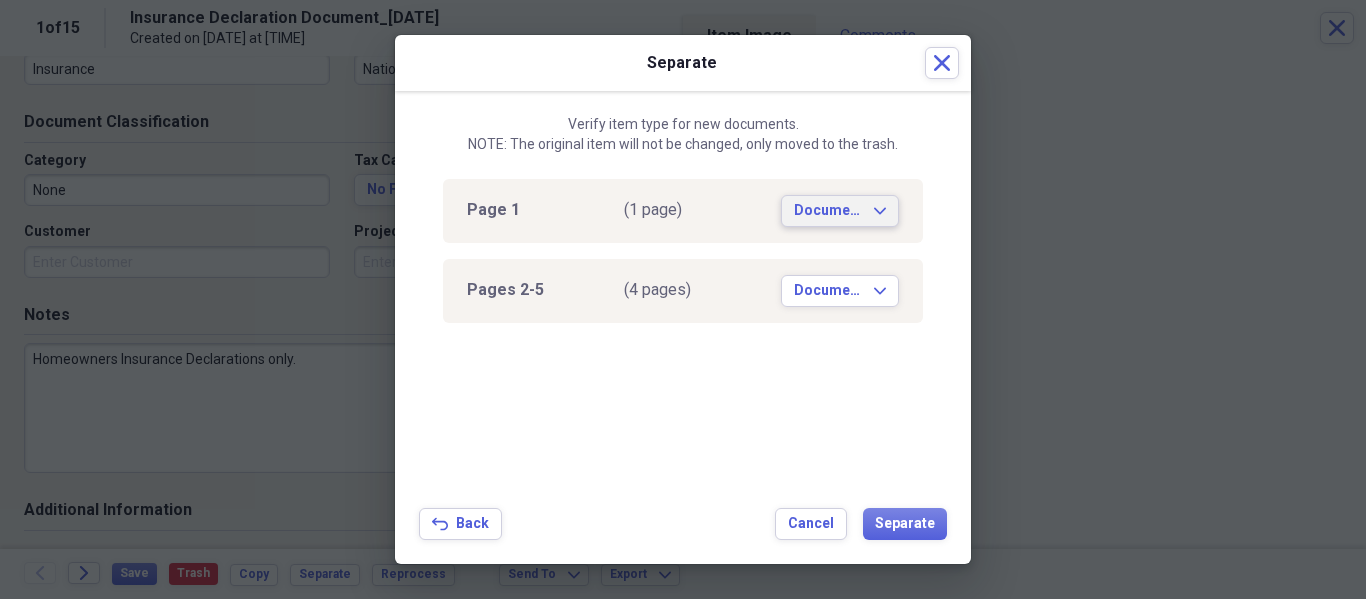 click on "Page 1 (1 page) Document Expand Pages 2-5 (4 pages) Document Expand" at bounding box center (683, 331) 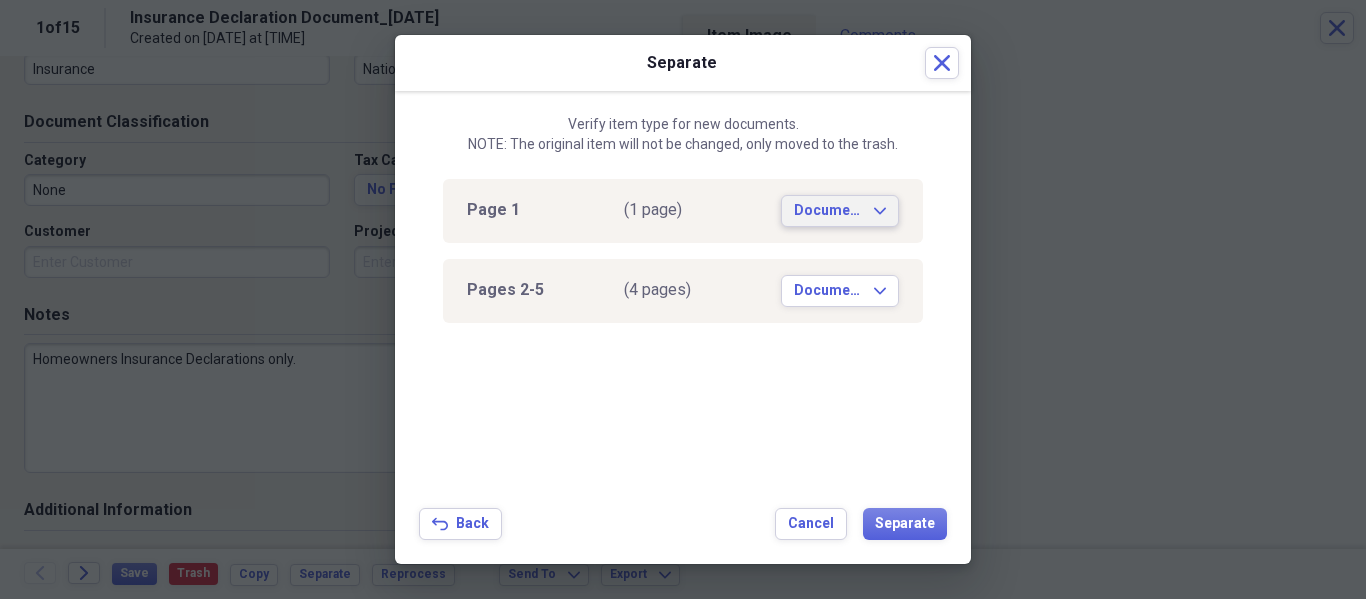 click on "Document Expand" at bounding box center [840, 211] 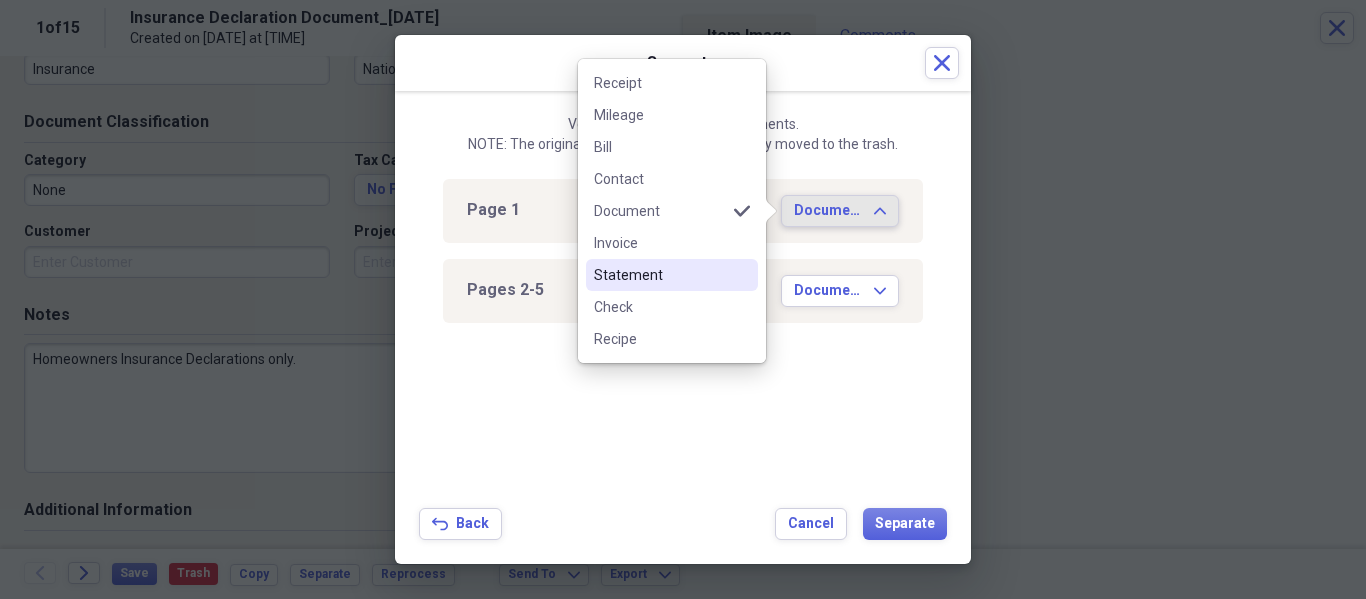 click on "Statement" at bounding box center [660, 275] 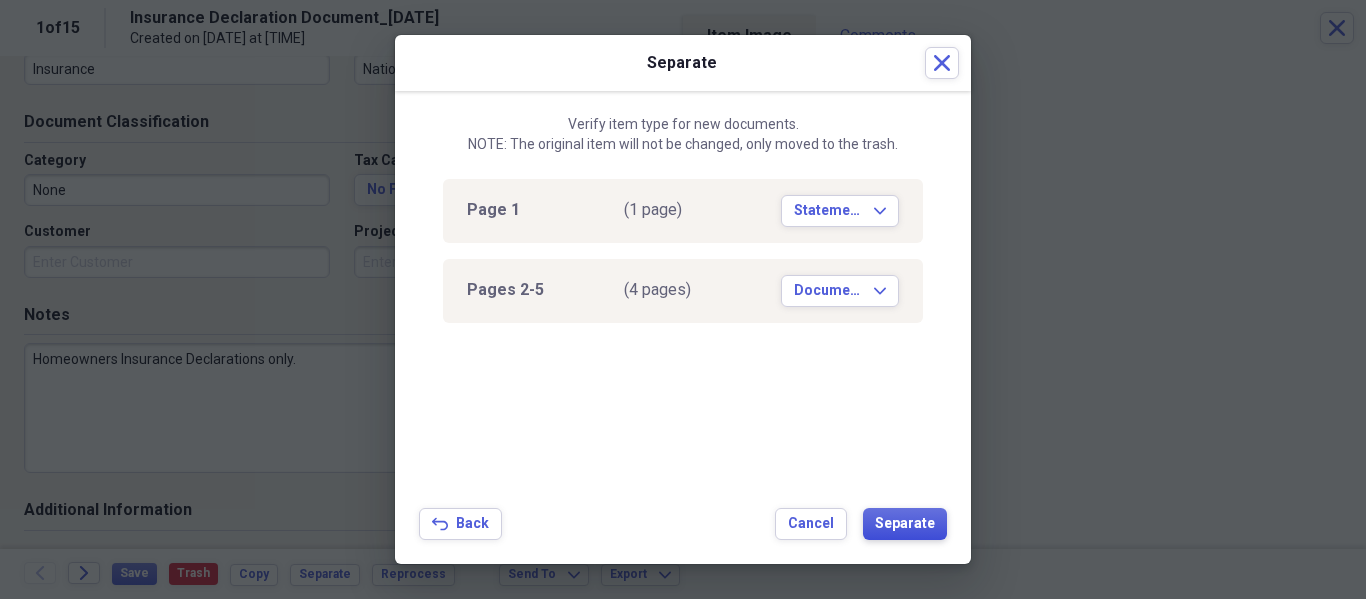 click on "Separate" at bounding box center (905, 524) 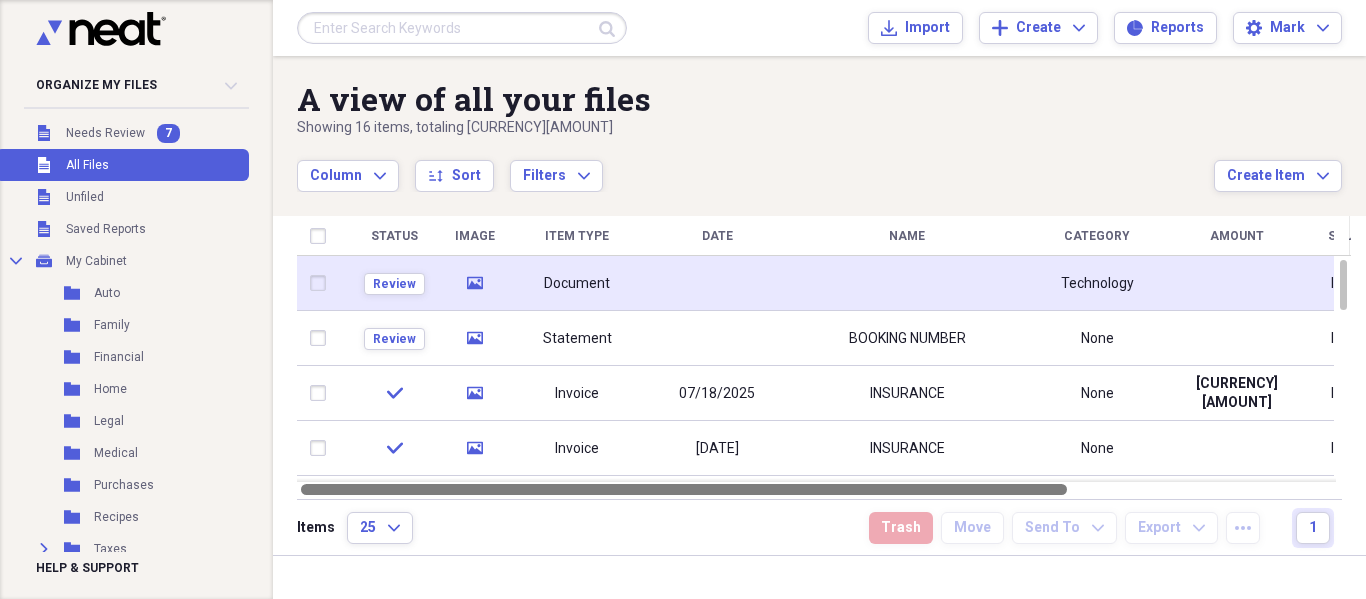 drag, startPoint x: 695, startPoint y: 489, endPoint x: 561, endPoint y: 523, distance: 138.24615 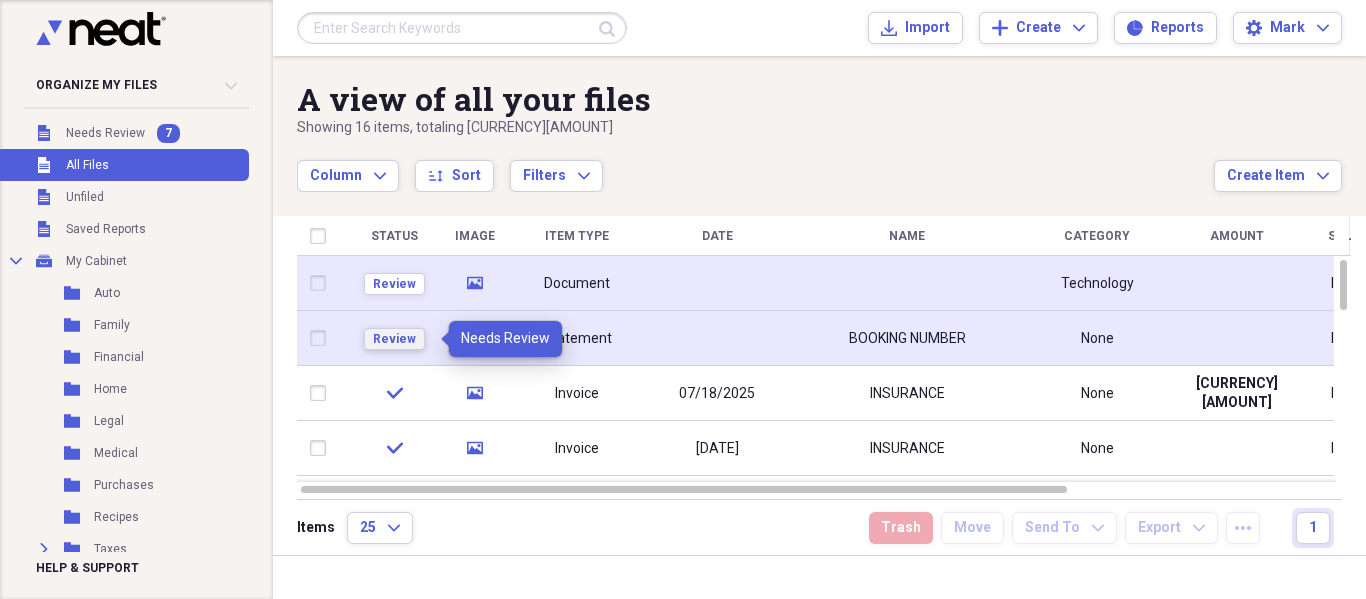 click on "Review" at bounding box center [394, 339] 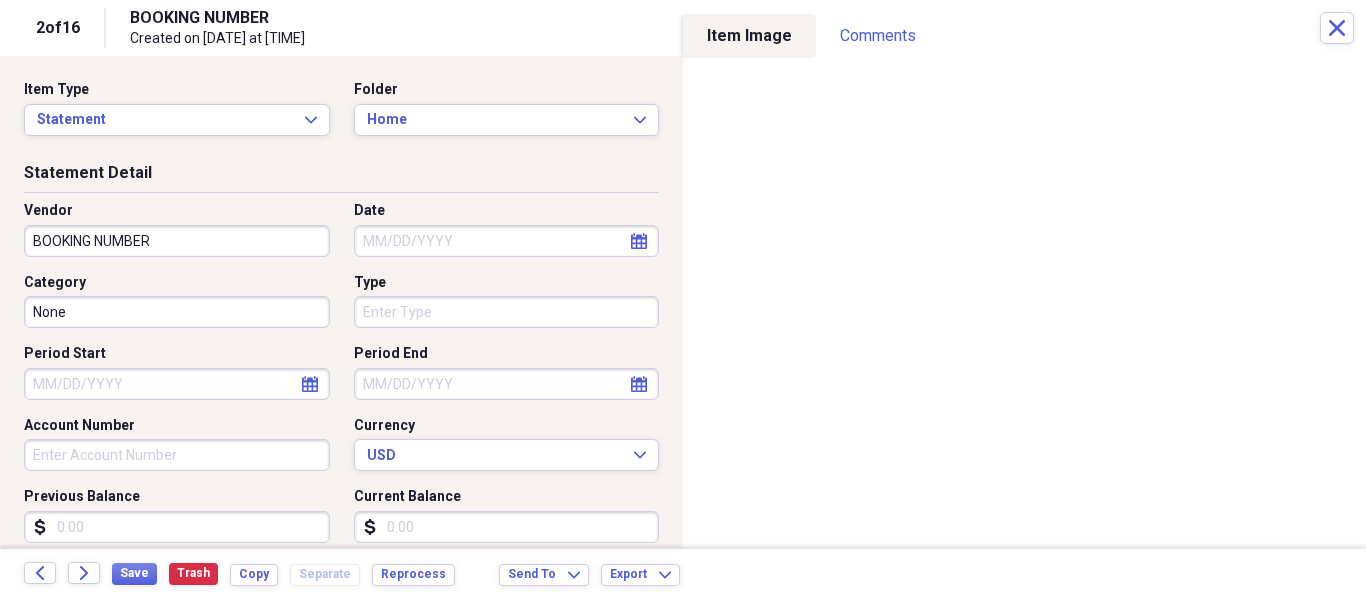 click on "Type" at bounding box center (507, 312) 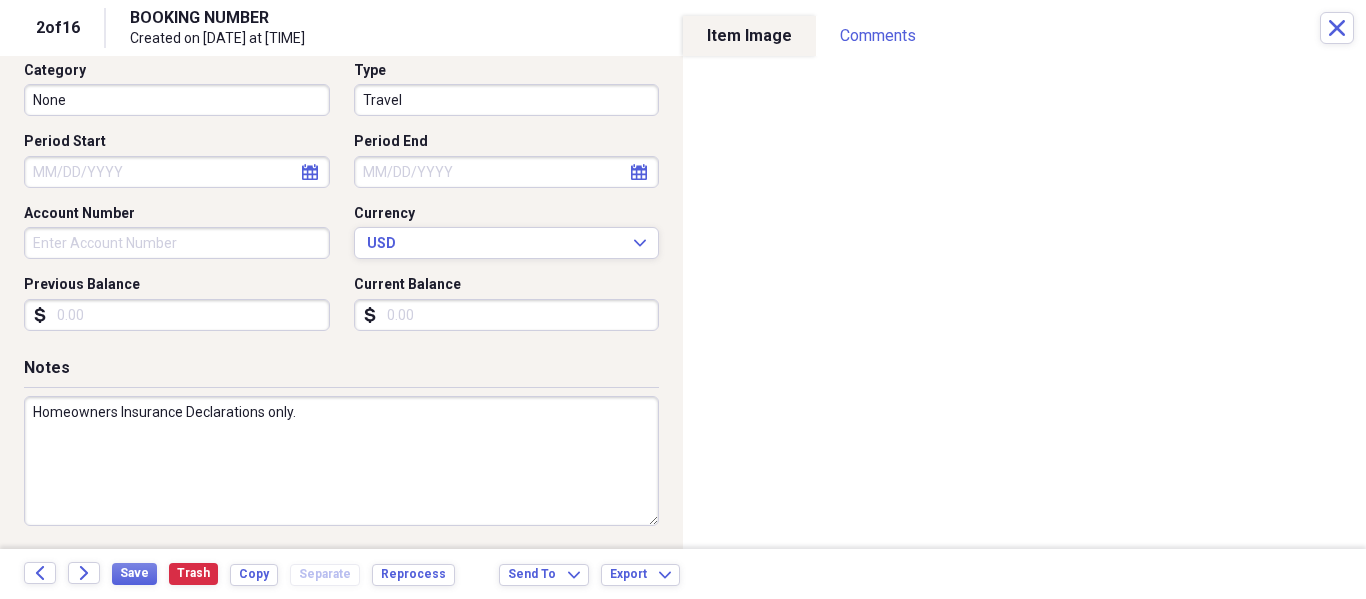 scroll, scrollTop: 215, scrollLeft: 0, axis: vertical 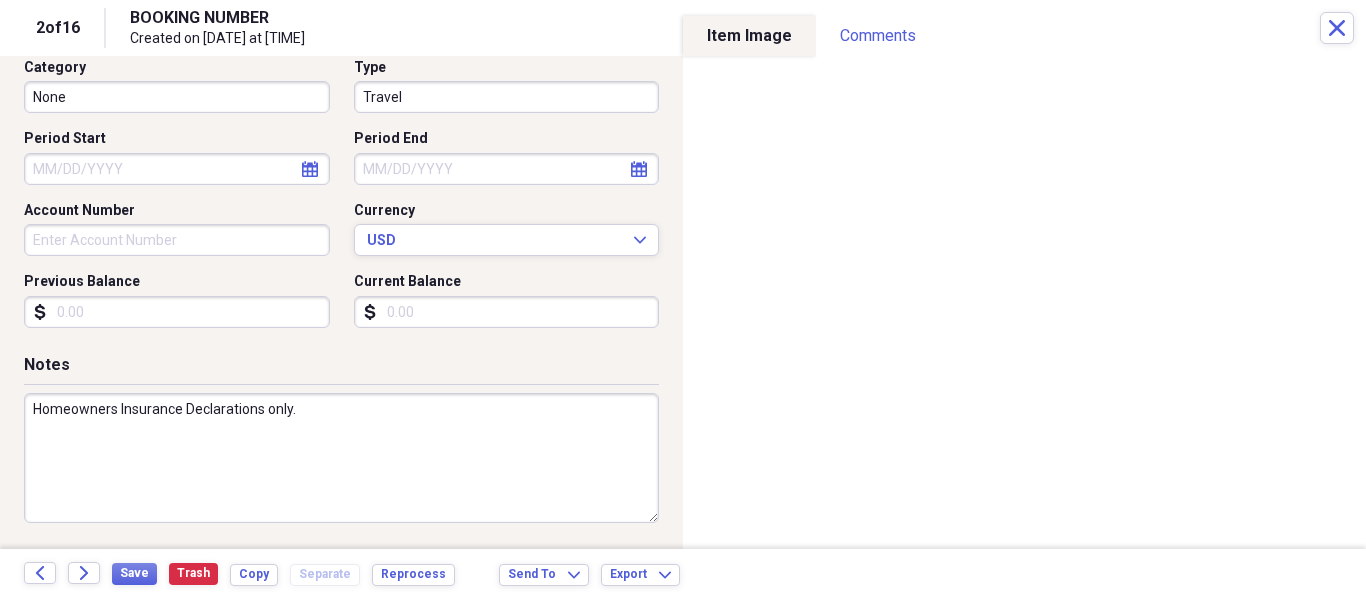type on "Travel" 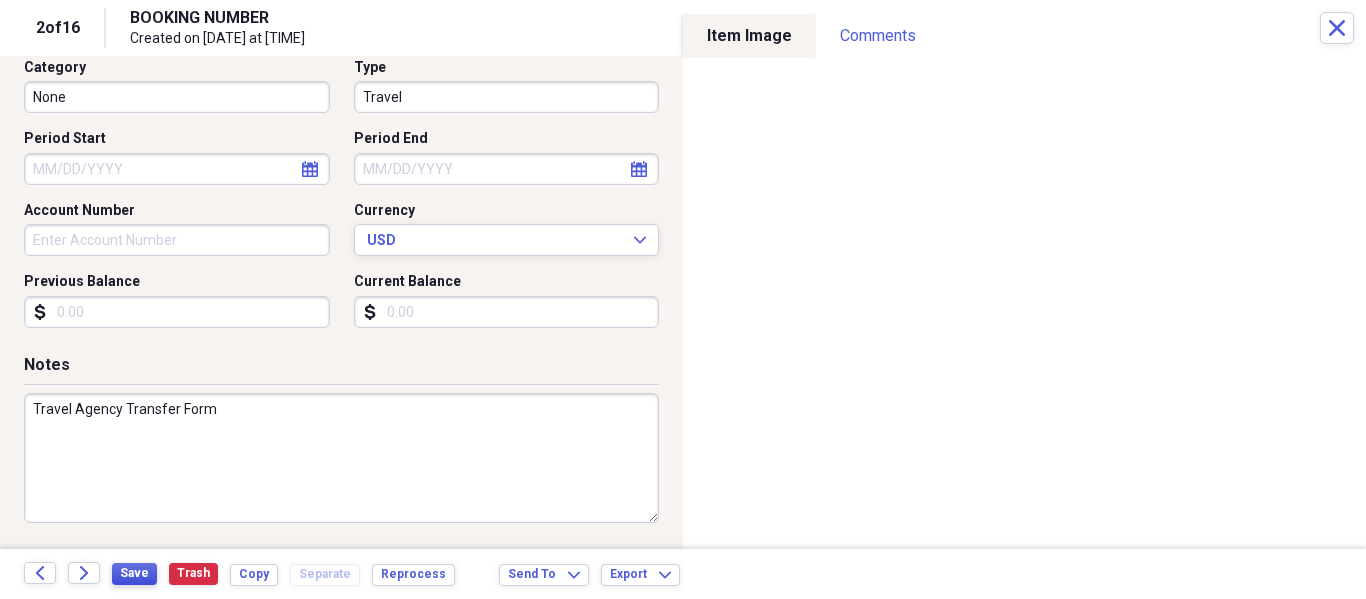 type on "Travel Agency Transfer Form" 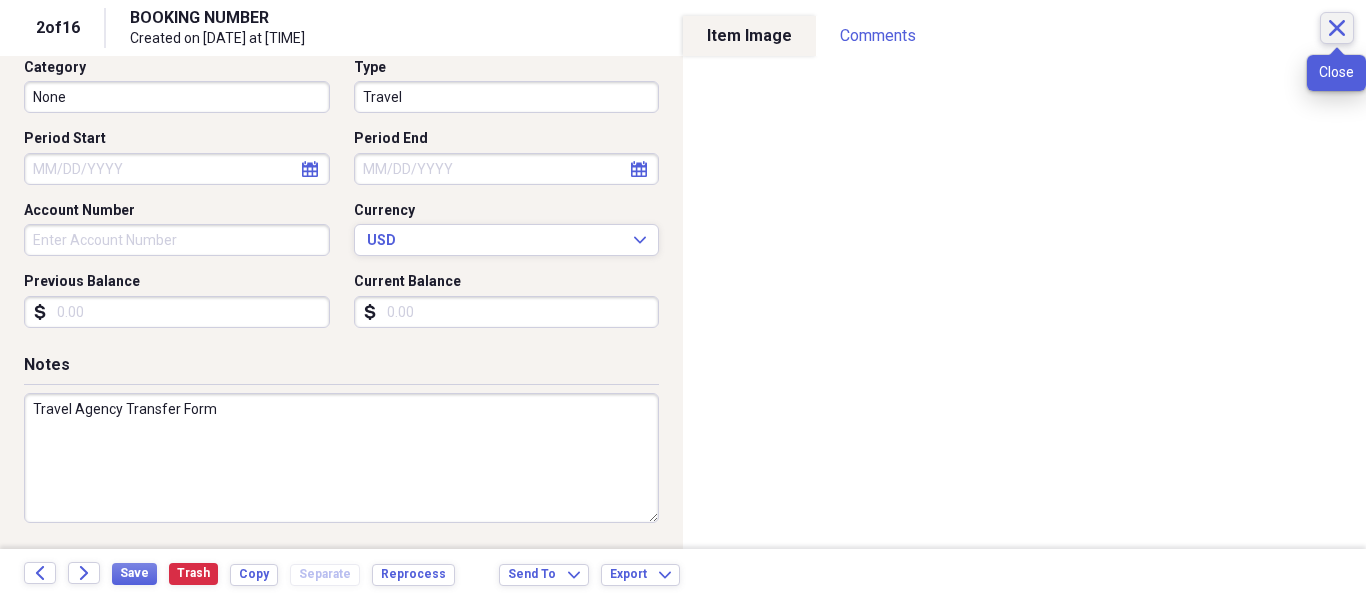 click 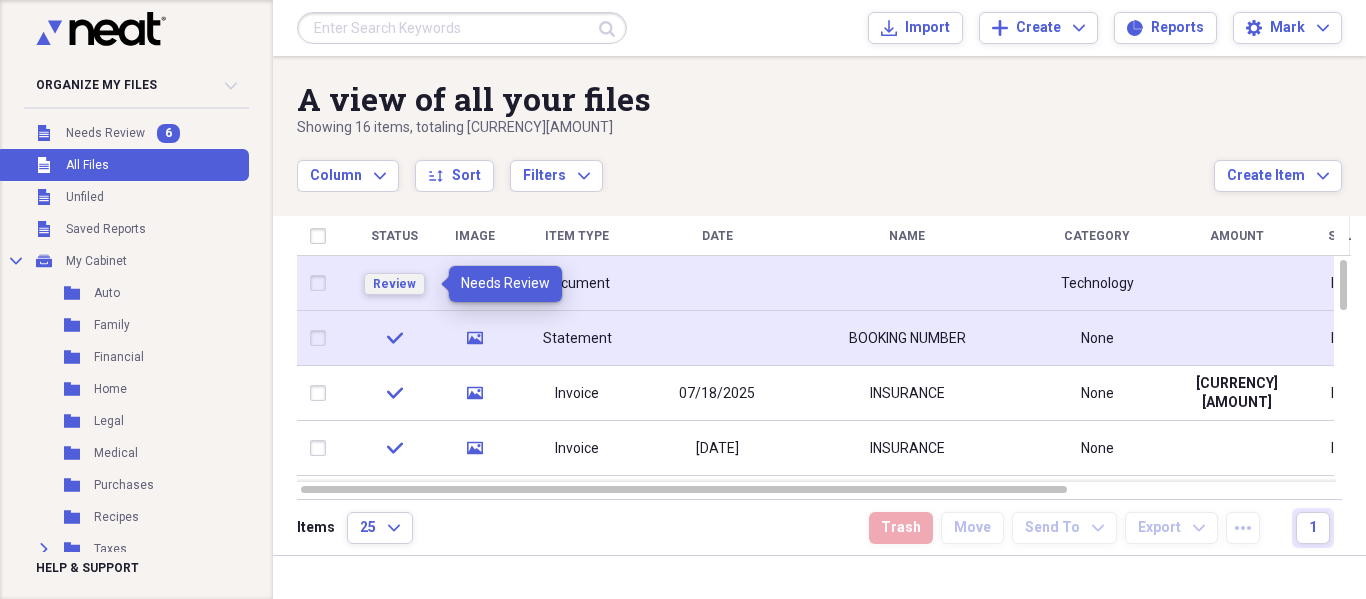 click on "Review" at bounding box center (394, 284) 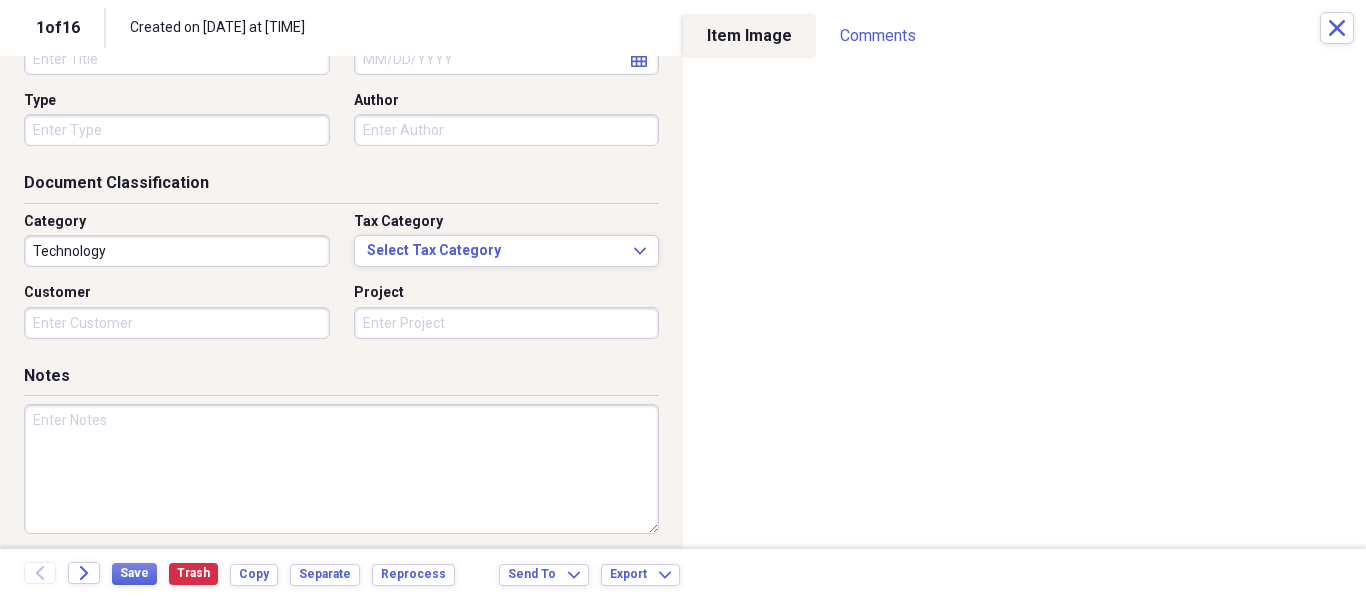 scroll, scrollTop: 200, scrollLeft: 0, axis: vertical 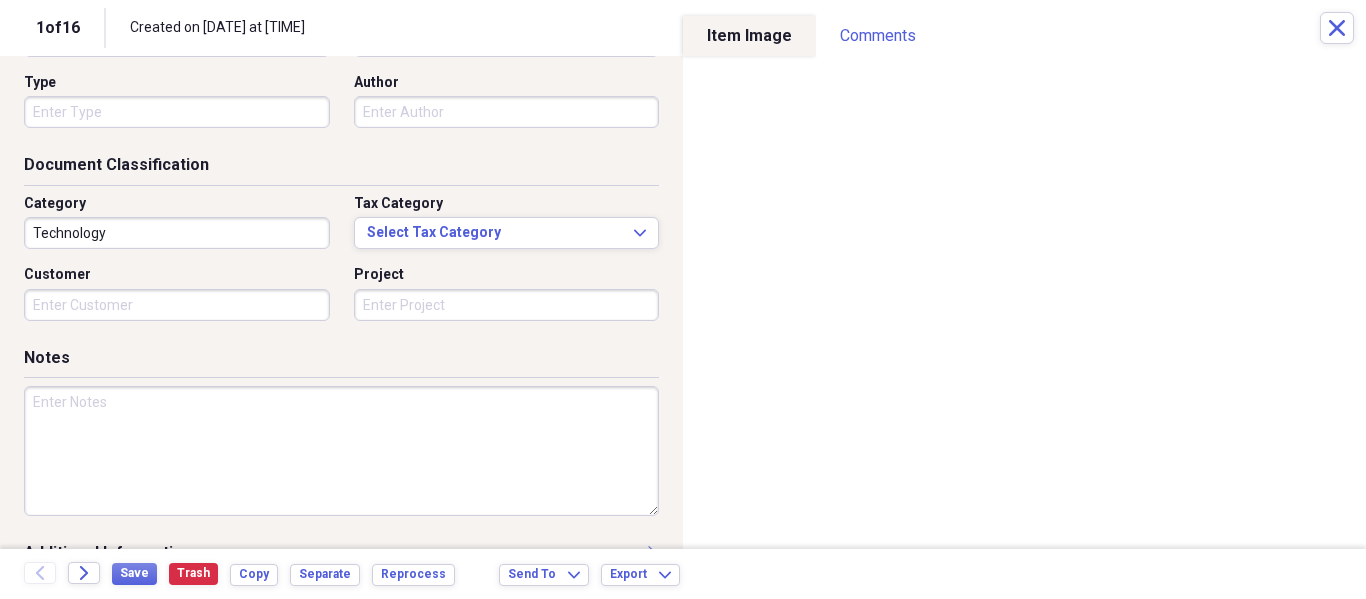 click on "Category Technology" at bounding box center (183, 222) 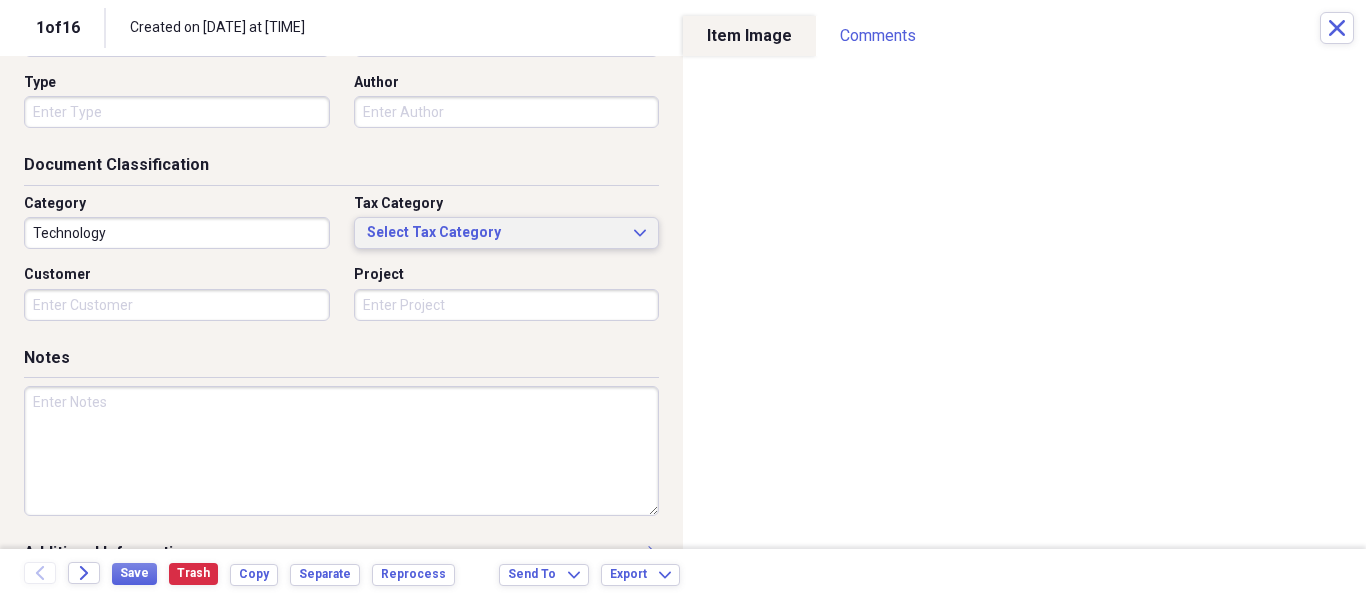 click on "Select Tax Category Expand" at bounding box center (507, 233) 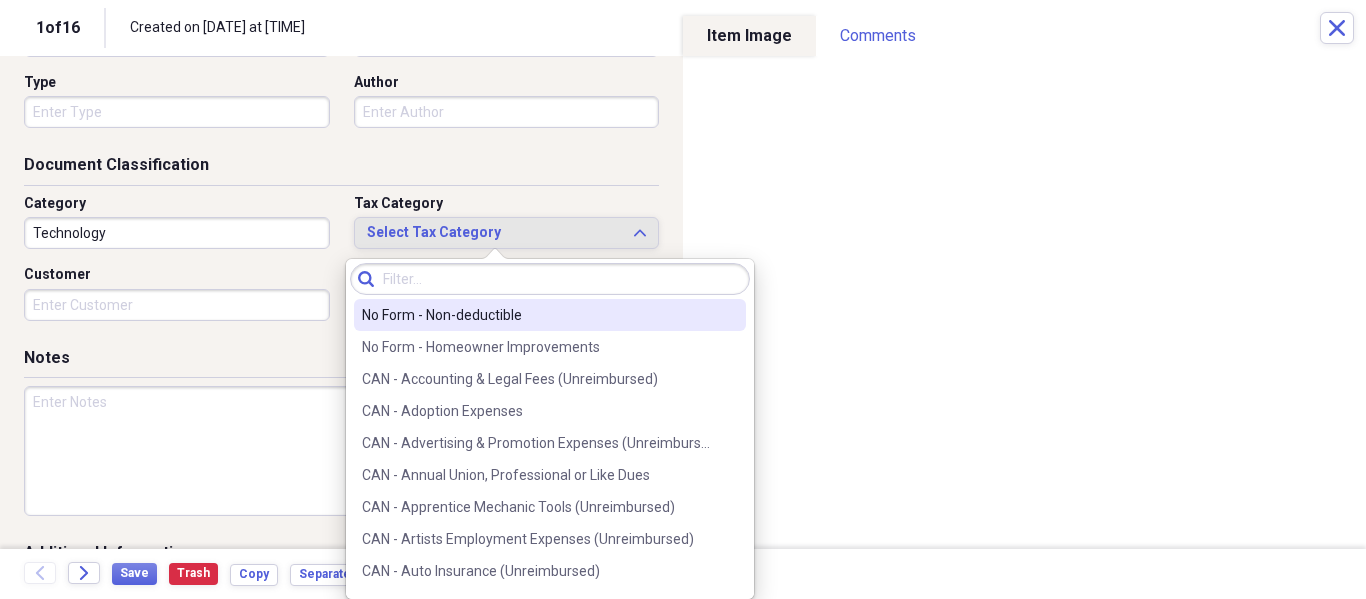 click on "No Form - Non-deductible" at bounding box center (538, 315) 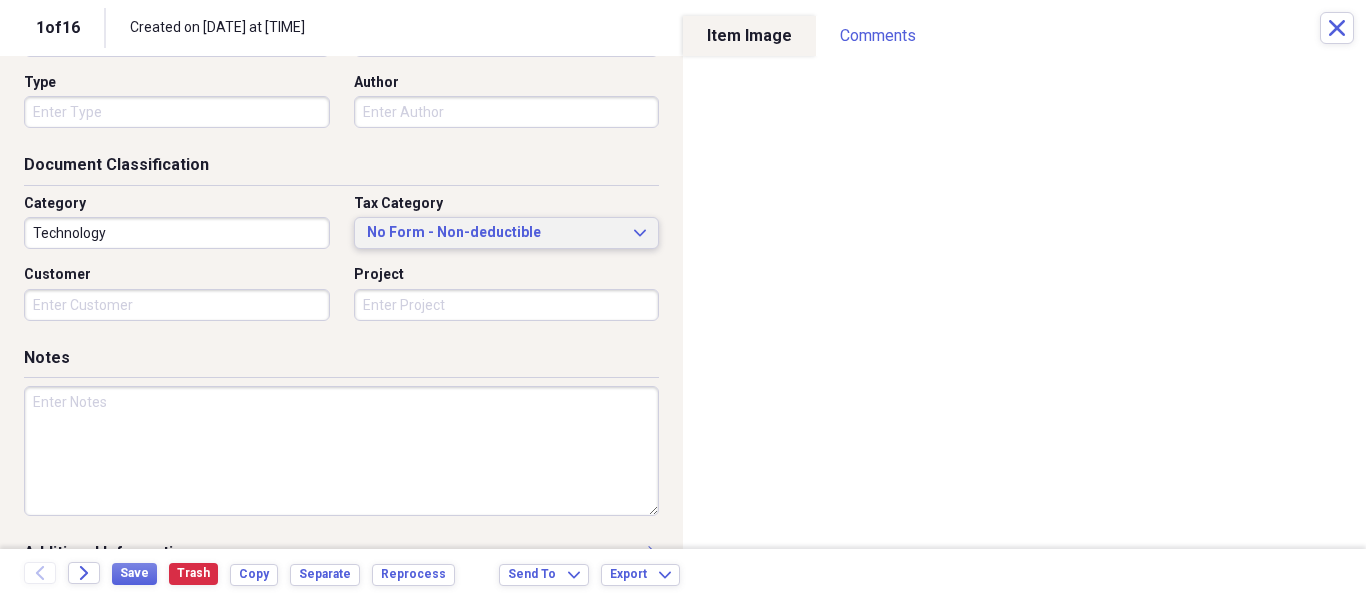 scroll, scrollTop: 0, scrollLeft: 0, axis: both 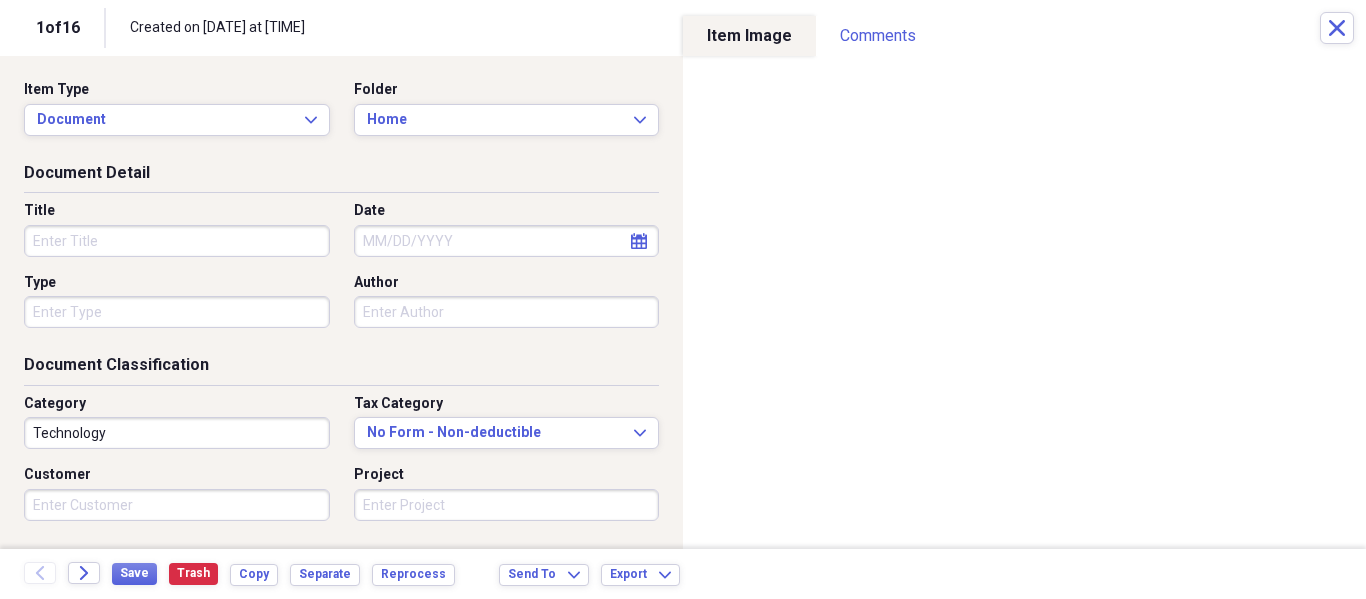 click on "Title" at bounding box center (177, 241) 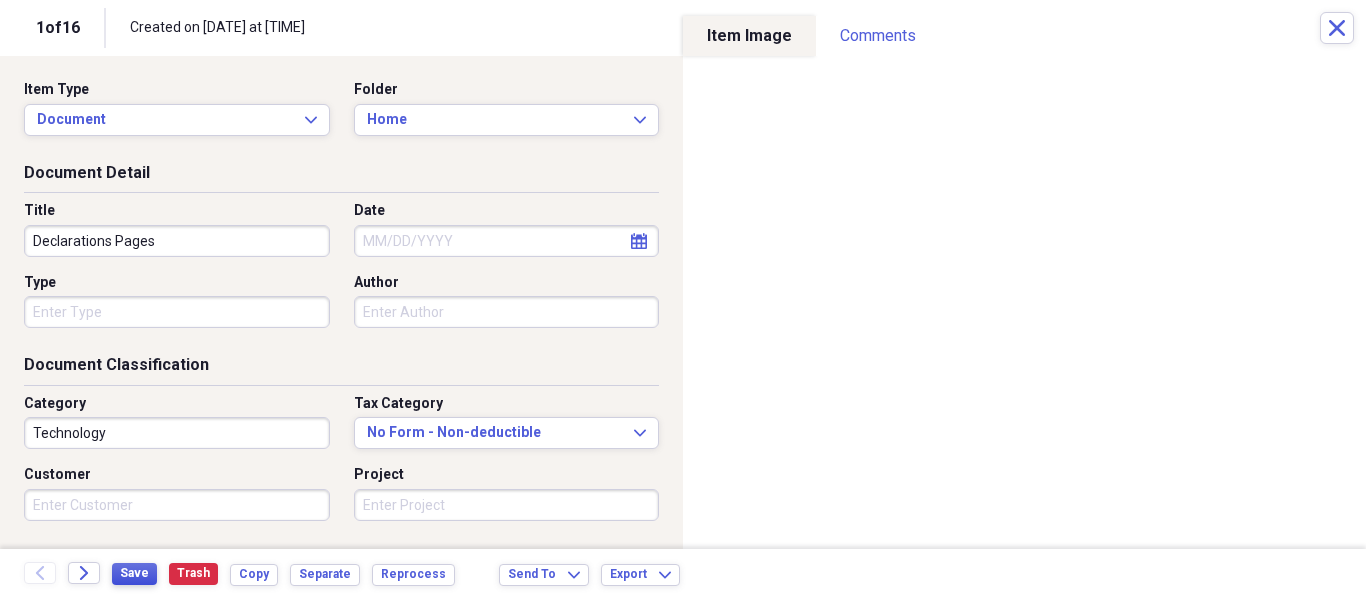 type on "Declarations Pages" 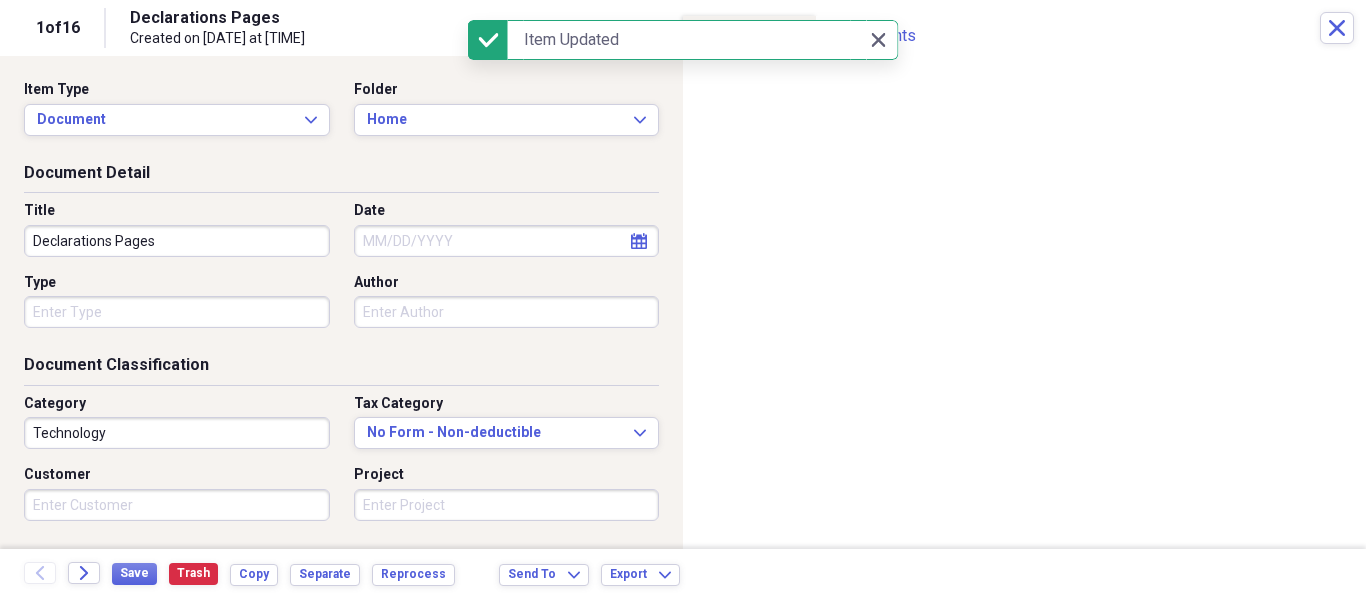 click on "Technology" at bounding box center (177, 433) 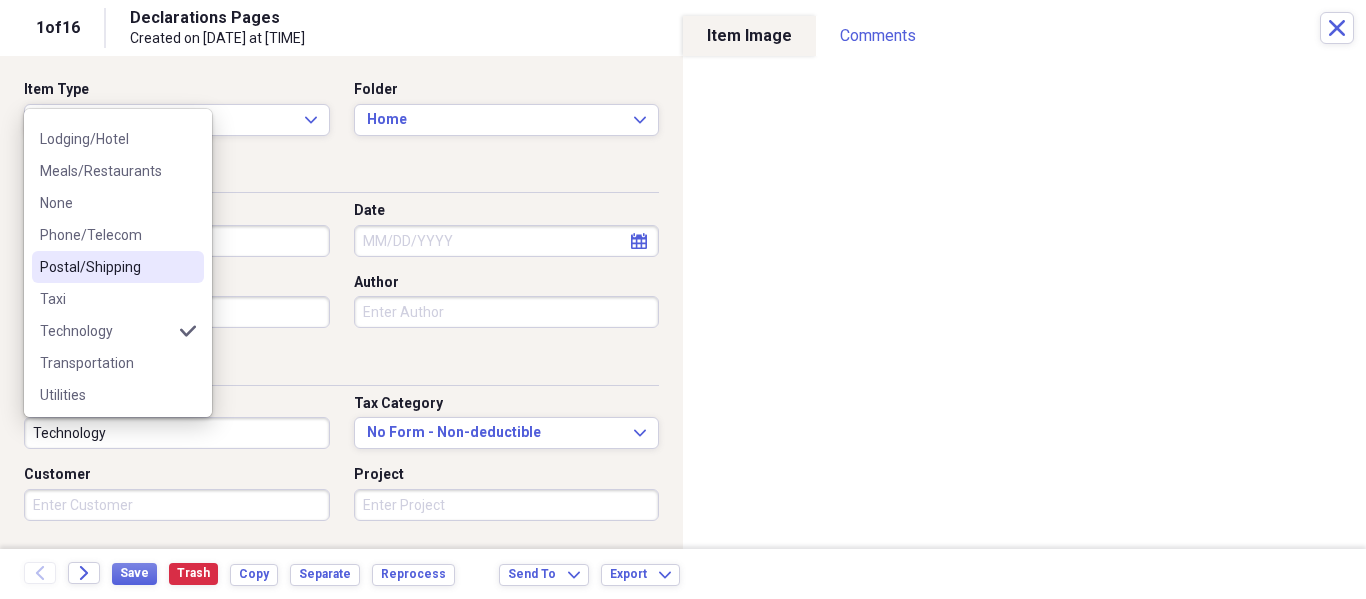 scroll, scrollTop: 220, scrollLeft: 0, axis: vertical 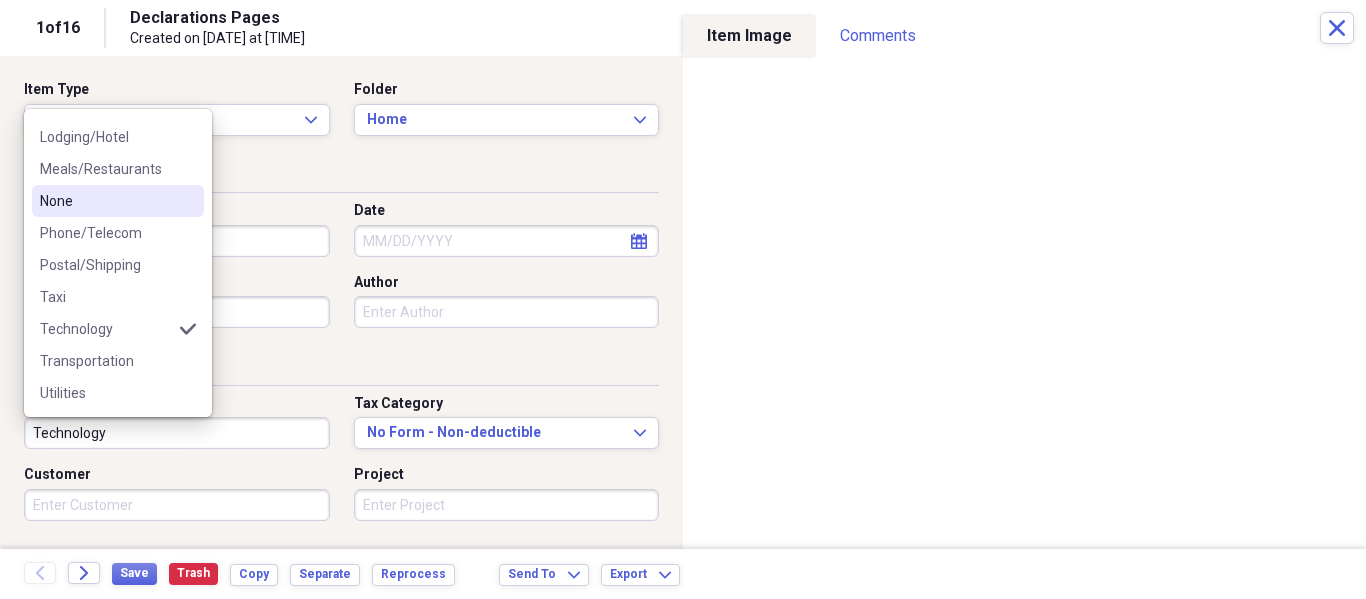 click on "None" at bounding box center (118, 201) 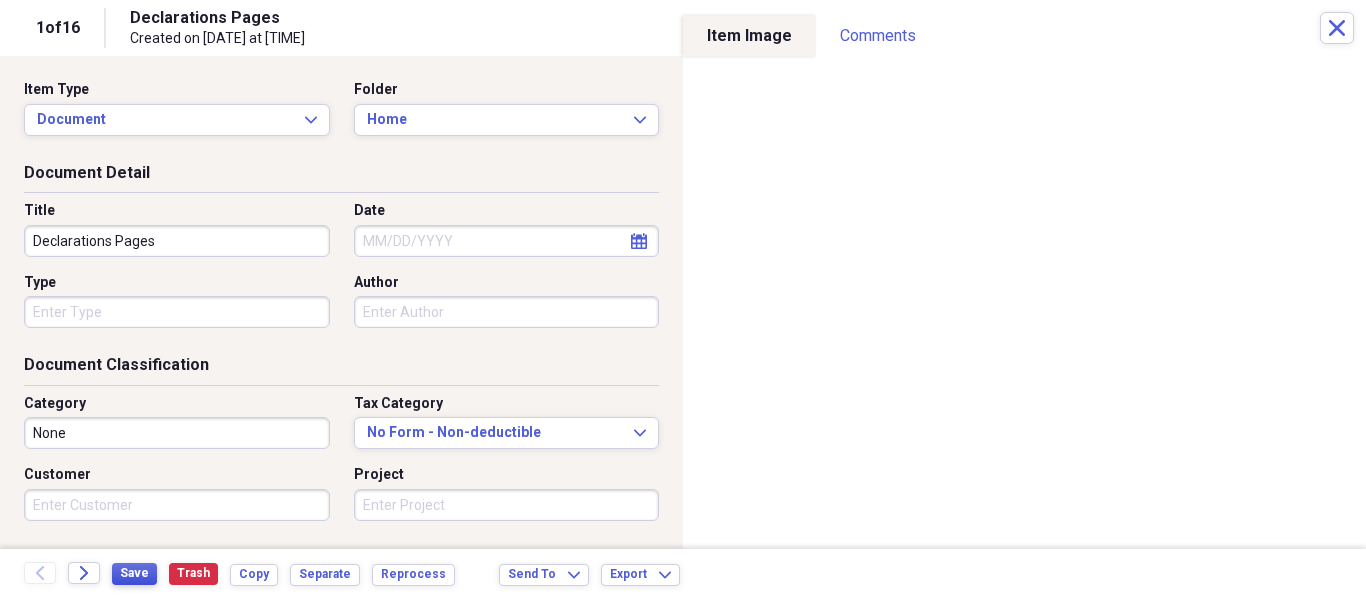 click on "Save" at bounding box center (134, 573) 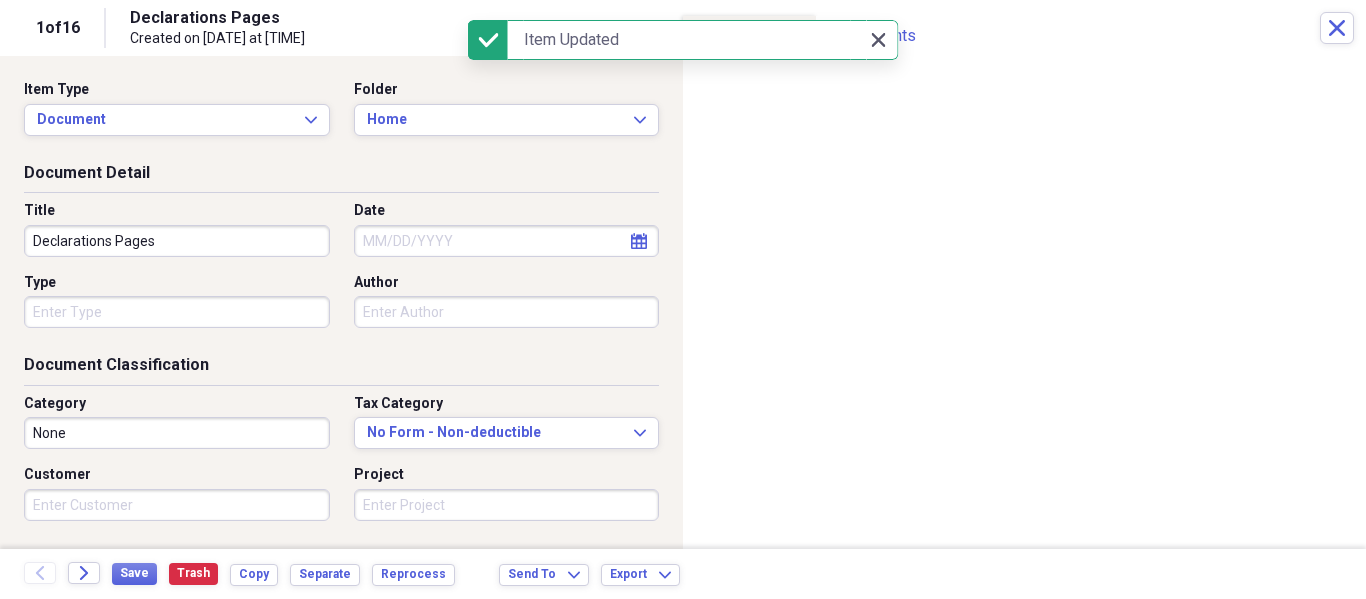 click on "Close" 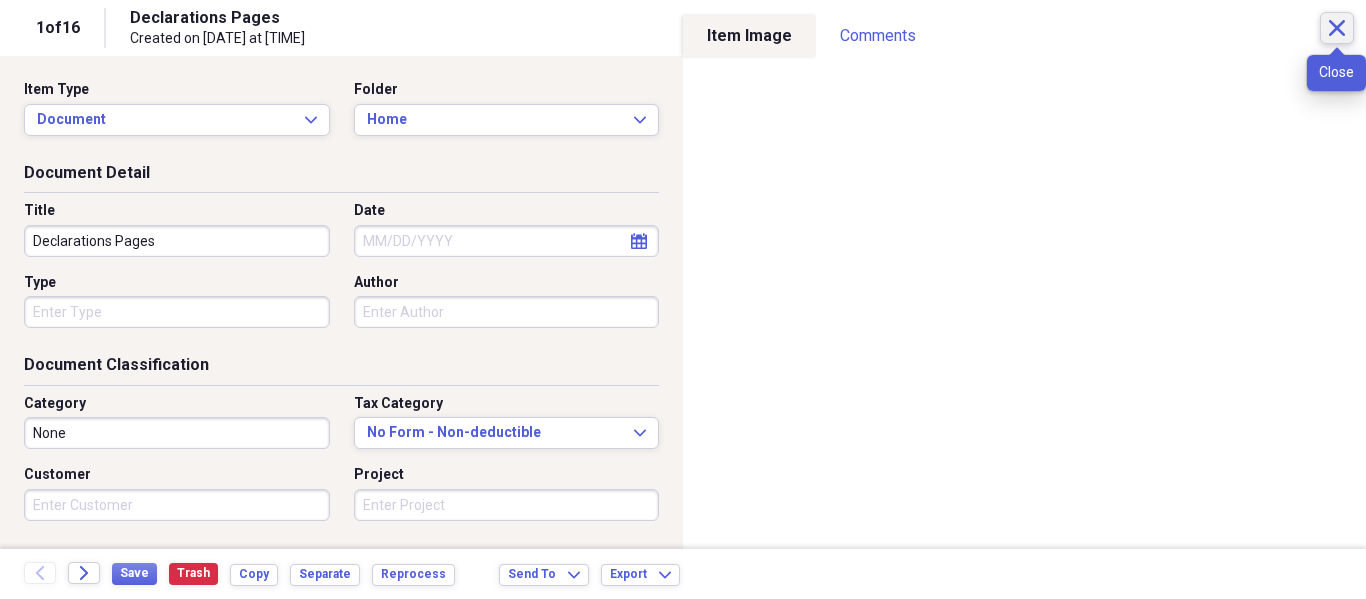 click on "Close" 